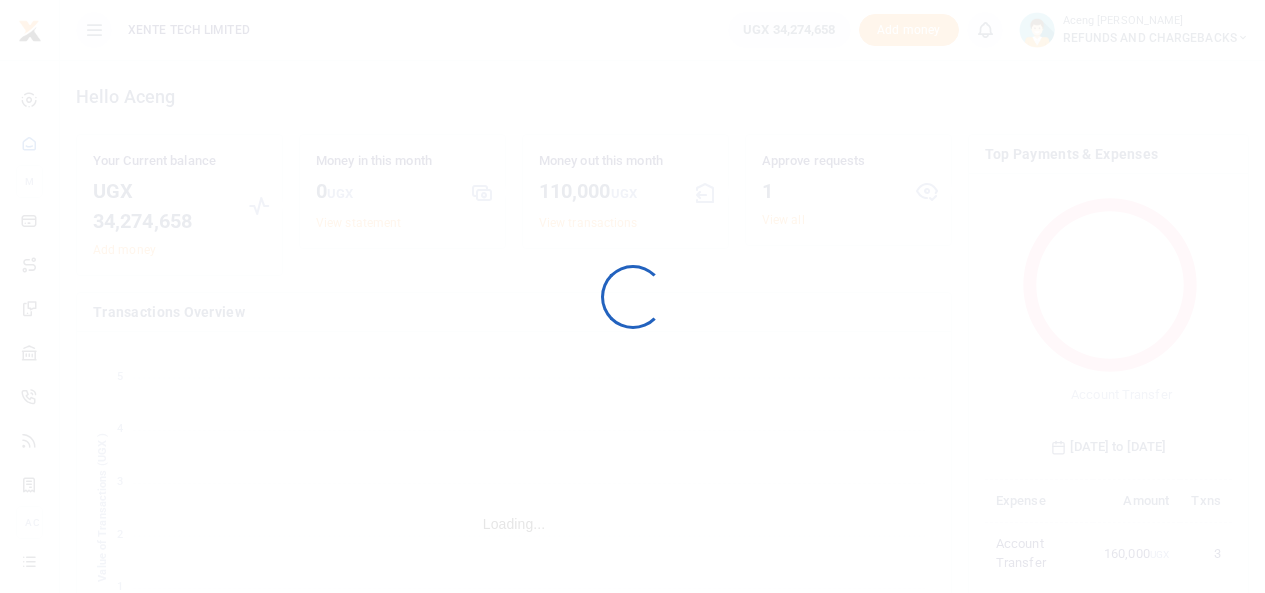scroll, scrollTop: 0, scrollLeft: 0, axis: both 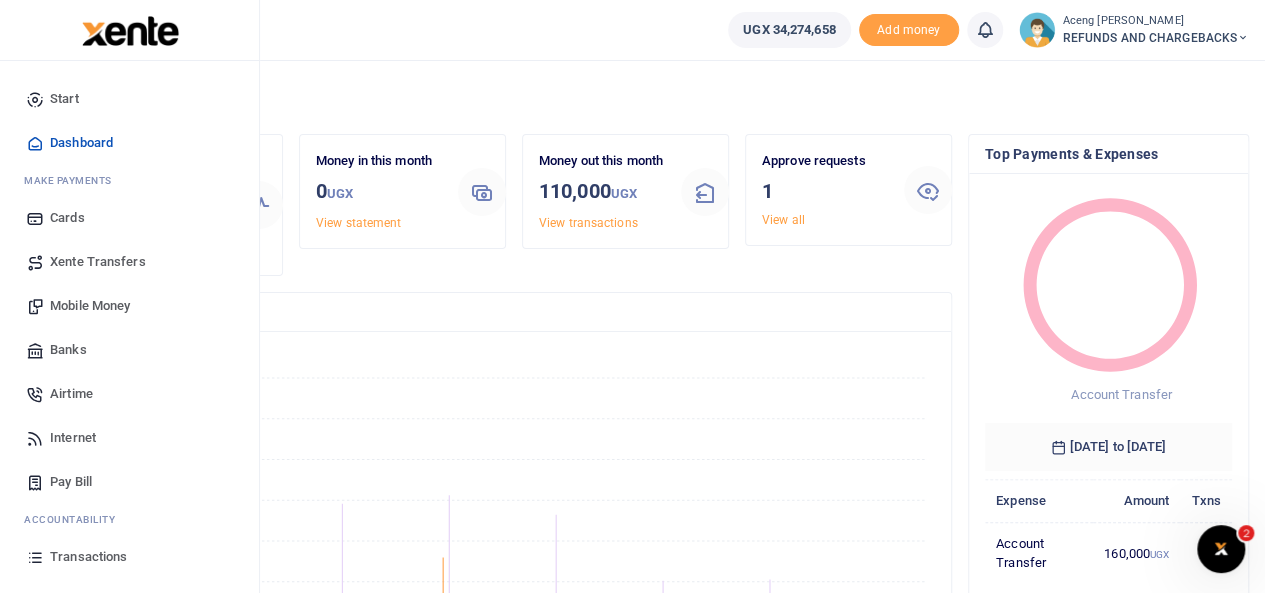 click on "Xente Transfers" at bounding box center (98, 262) 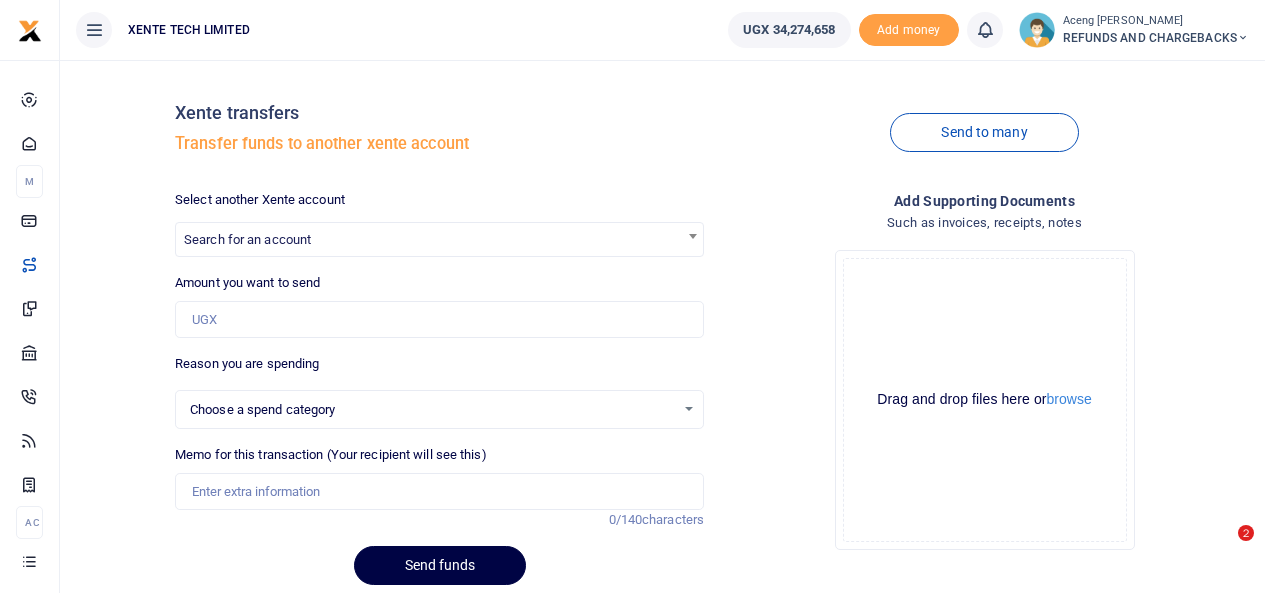 select on "Failed to load spend categories" 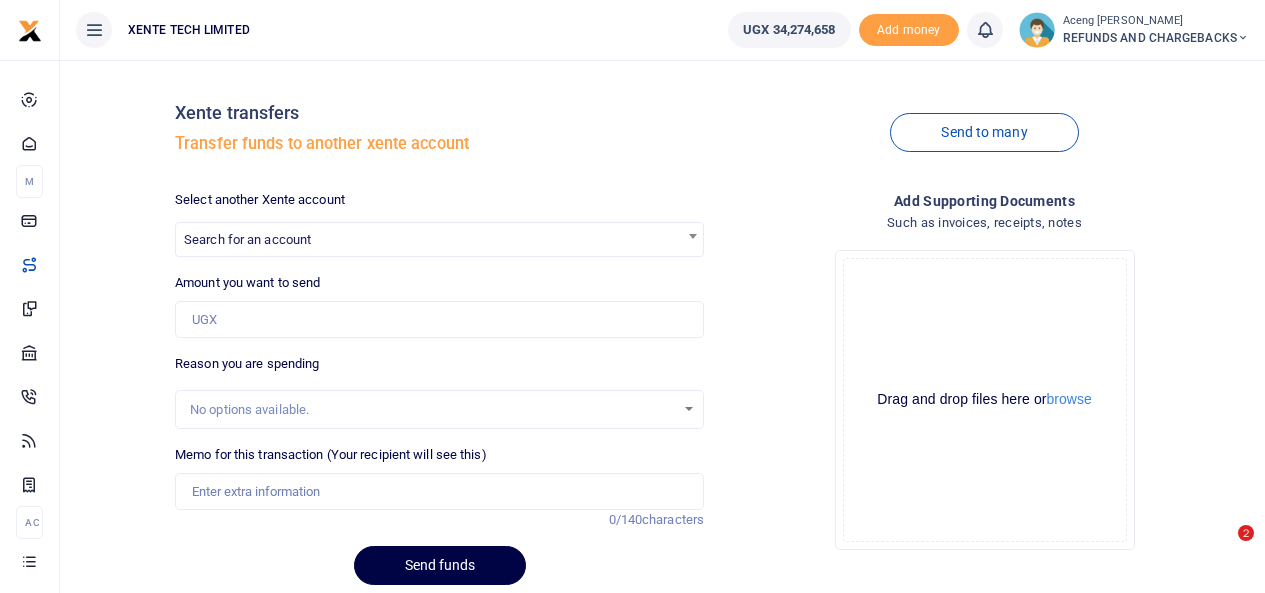 scroll, scrollTop: 0, scrollLeft: 0, axis: both 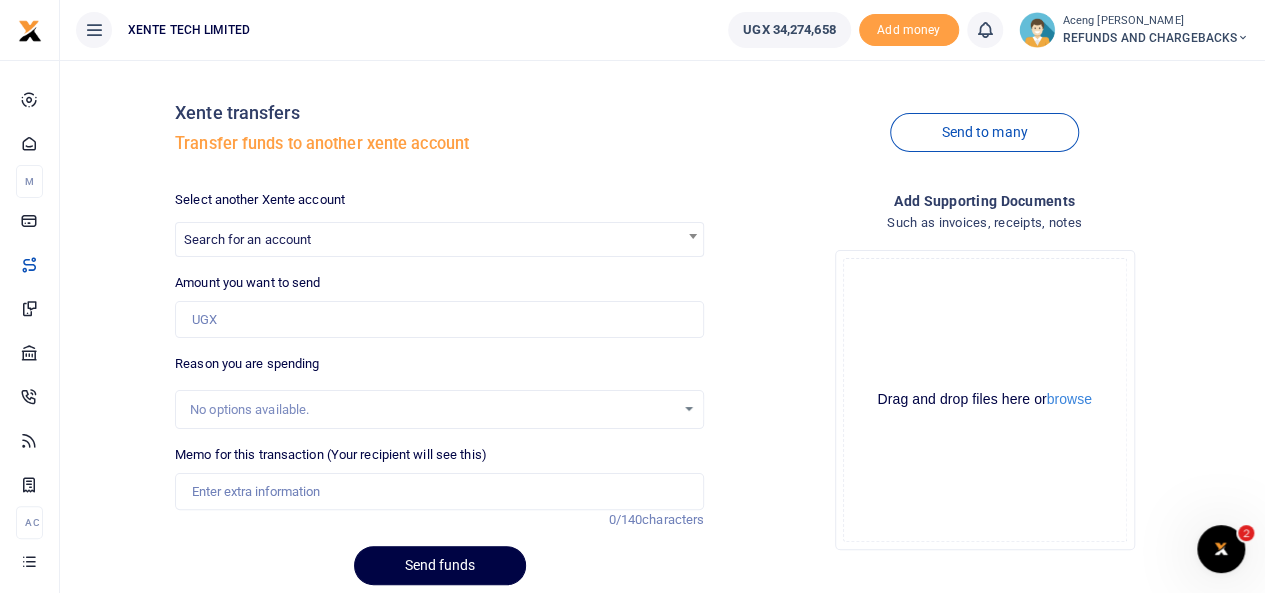 click on "Search for an account" at bounding box center [439, 238] 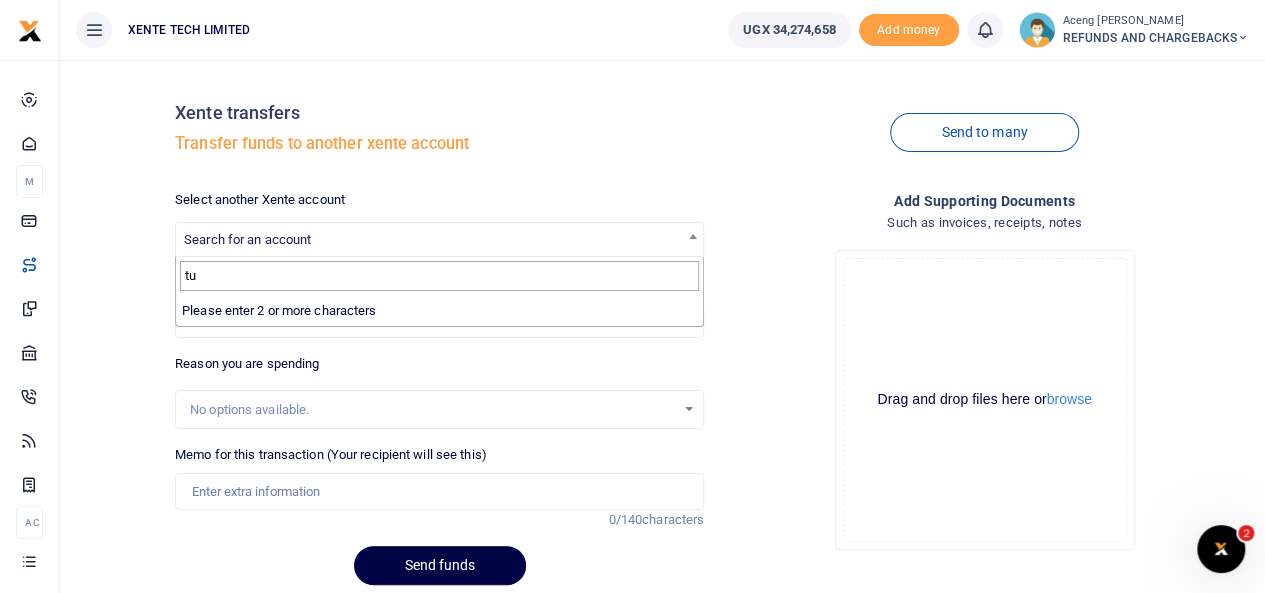 type on "t" 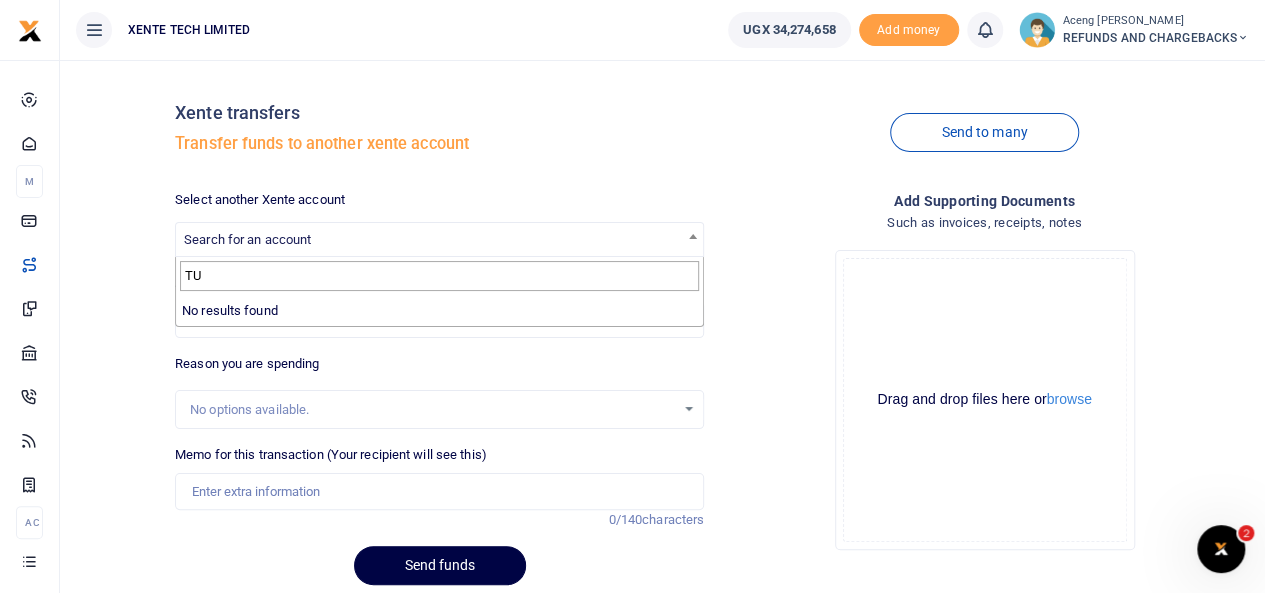type on "T" 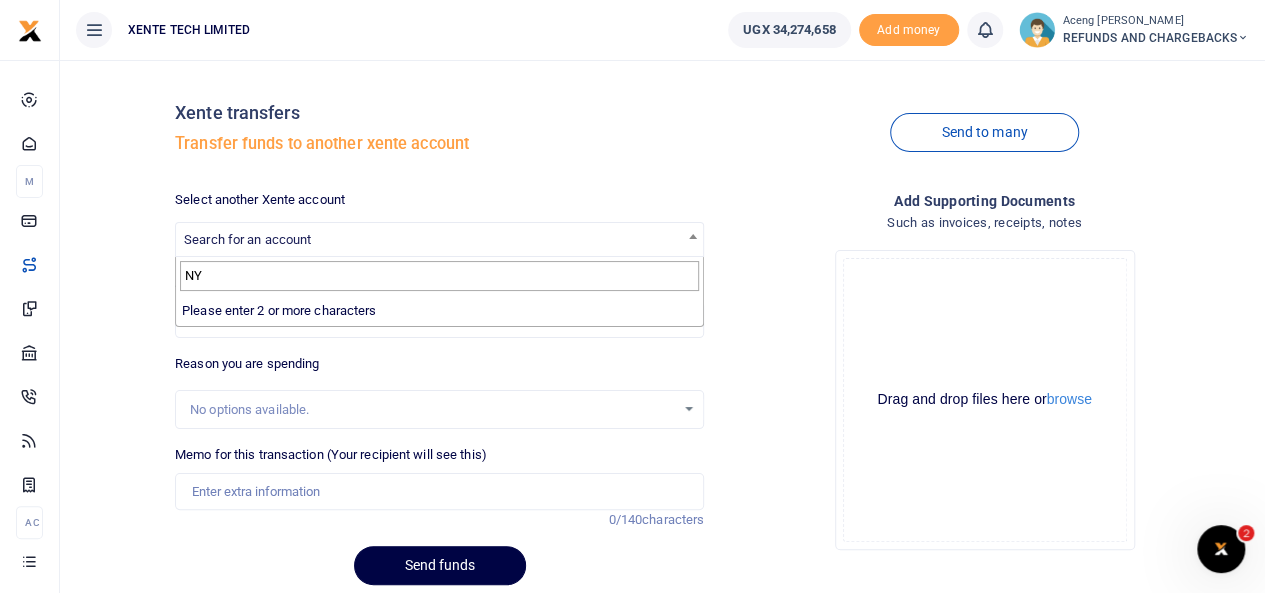 type on "N" 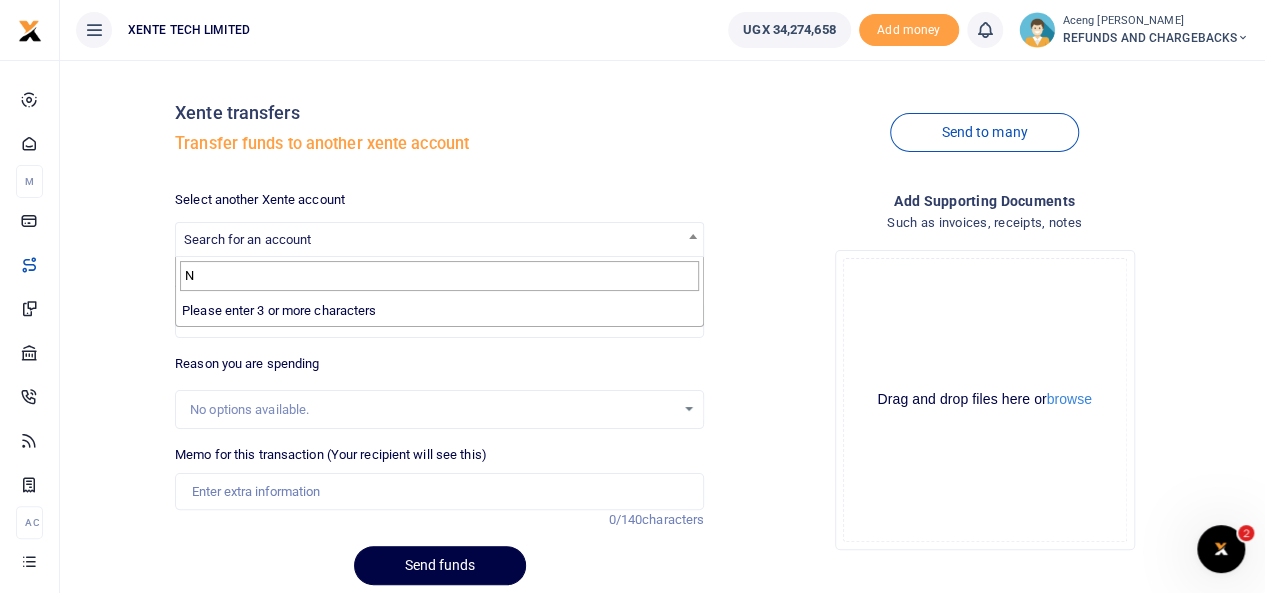 type 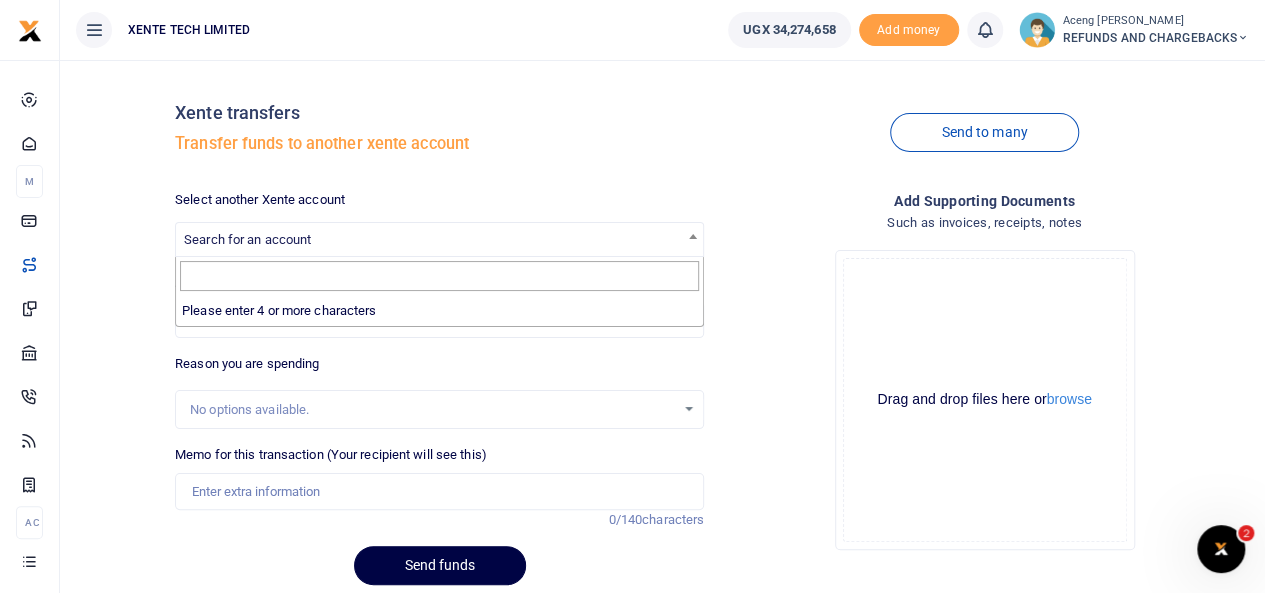 click on "Add supporting Documents" at bounding box center [984, 201] 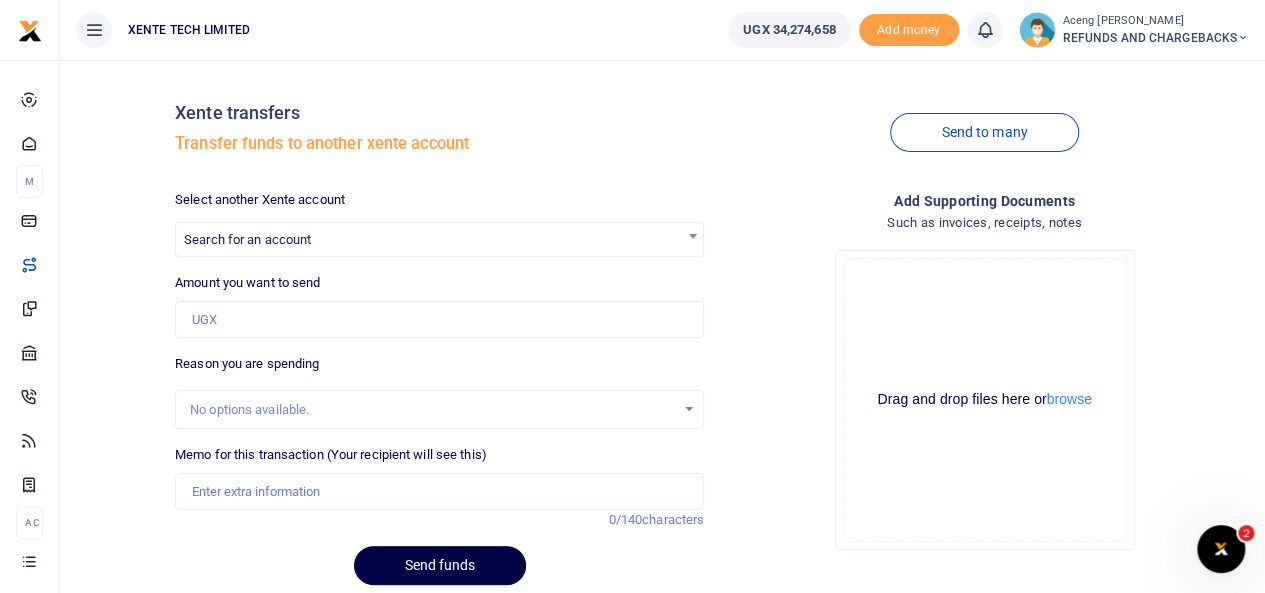 click on "Search for an account" at bounding box center [439, 237] 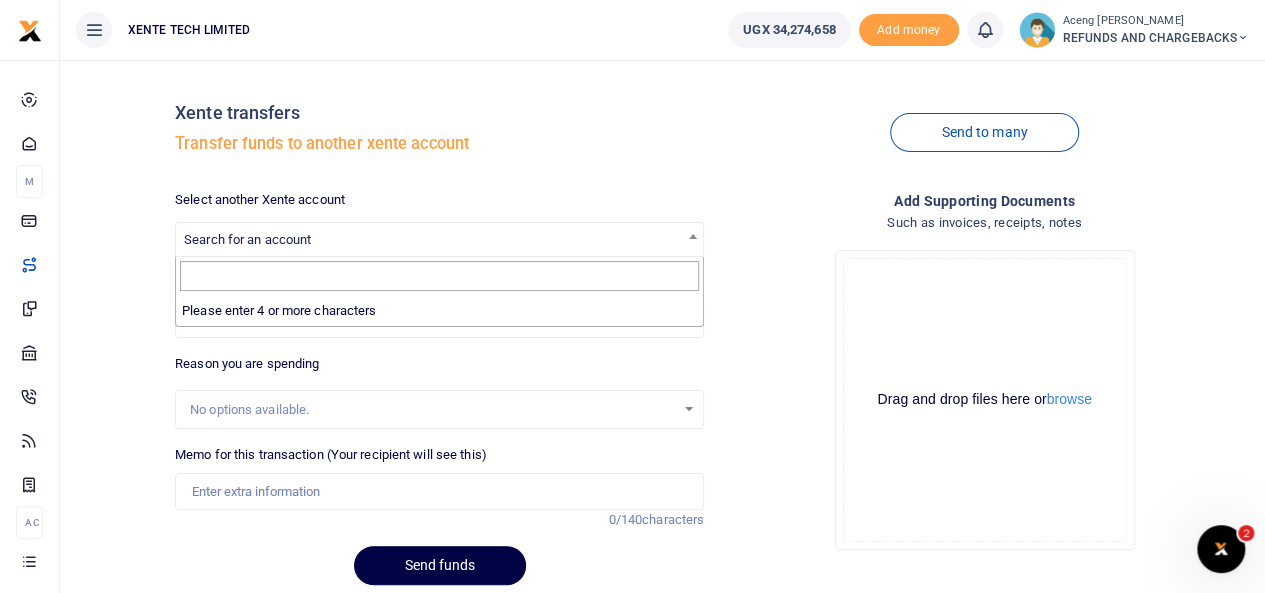 click on "Search for an account" at bounding box center [247, 239] 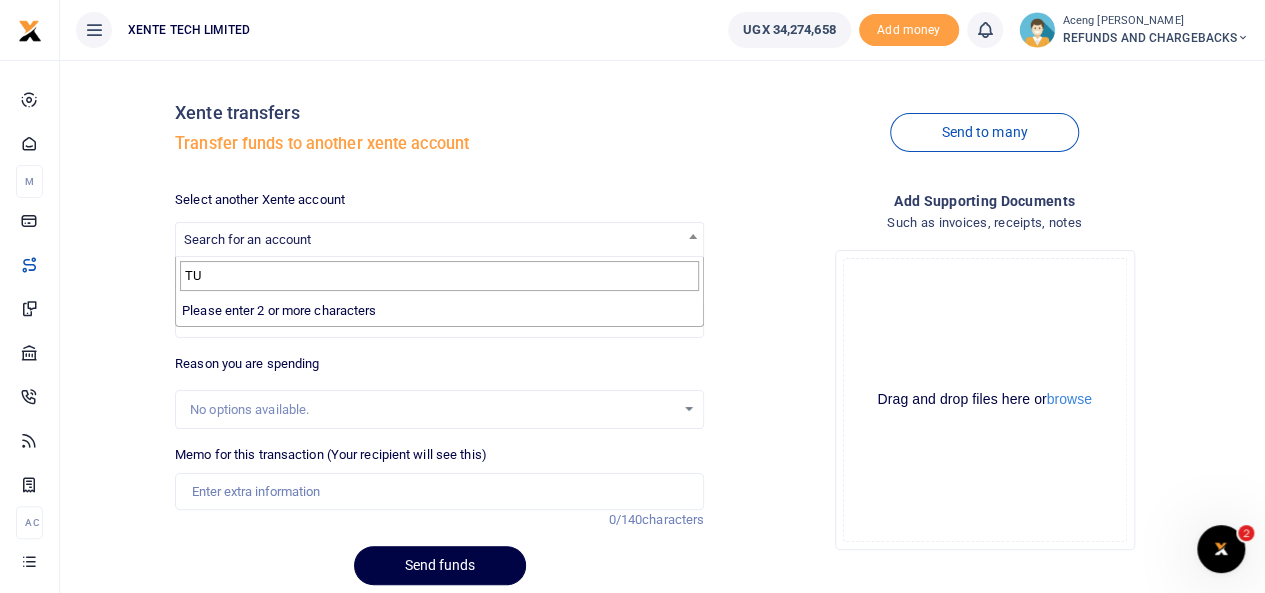 type on "T" 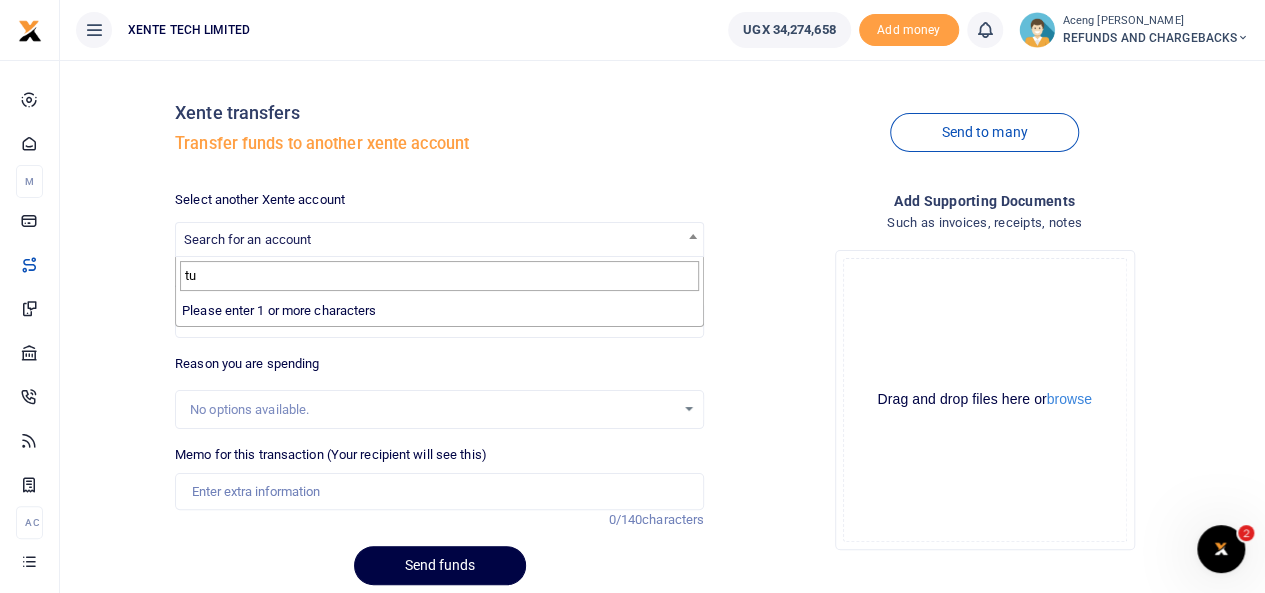 type on "t" 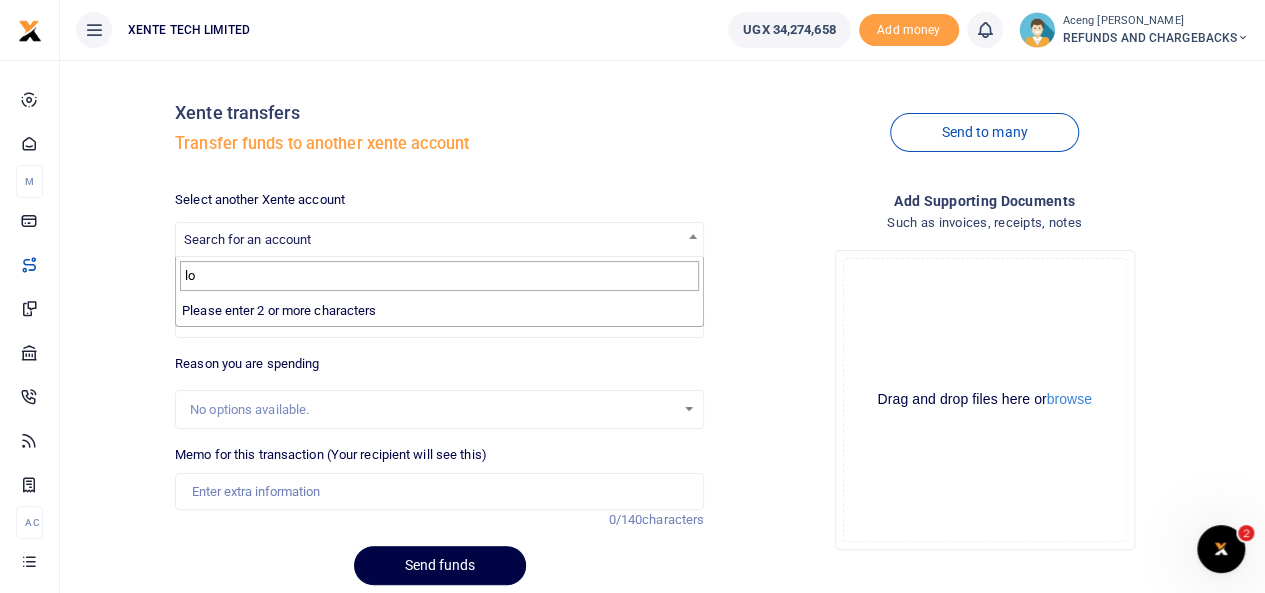 type on "l" 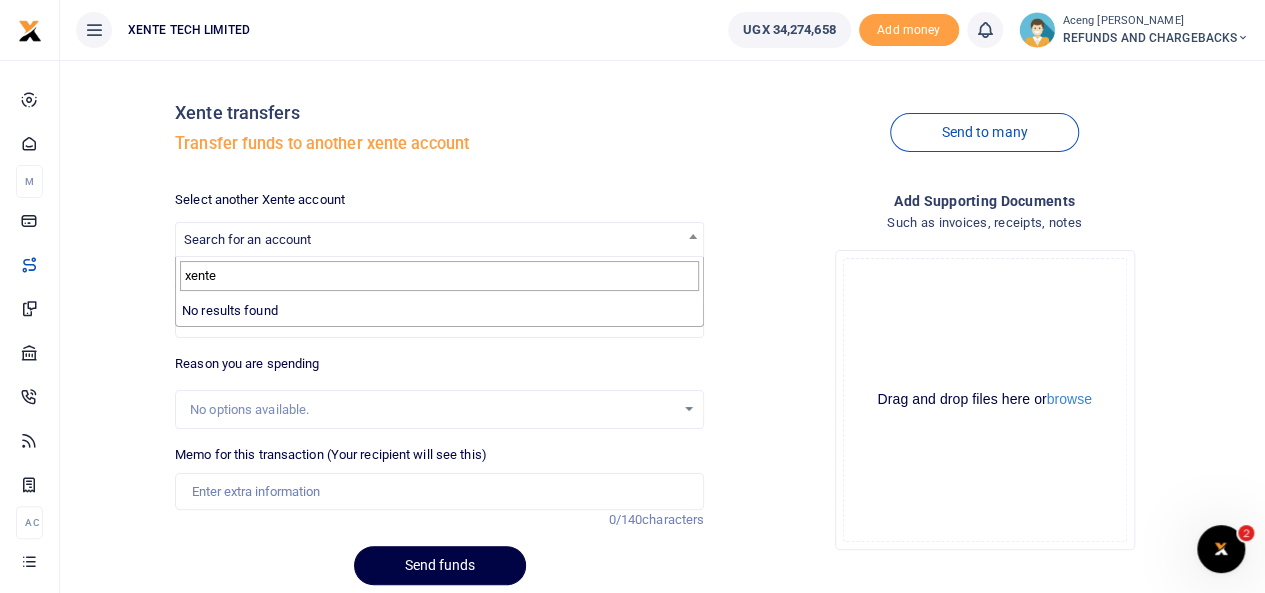 type on "xente" 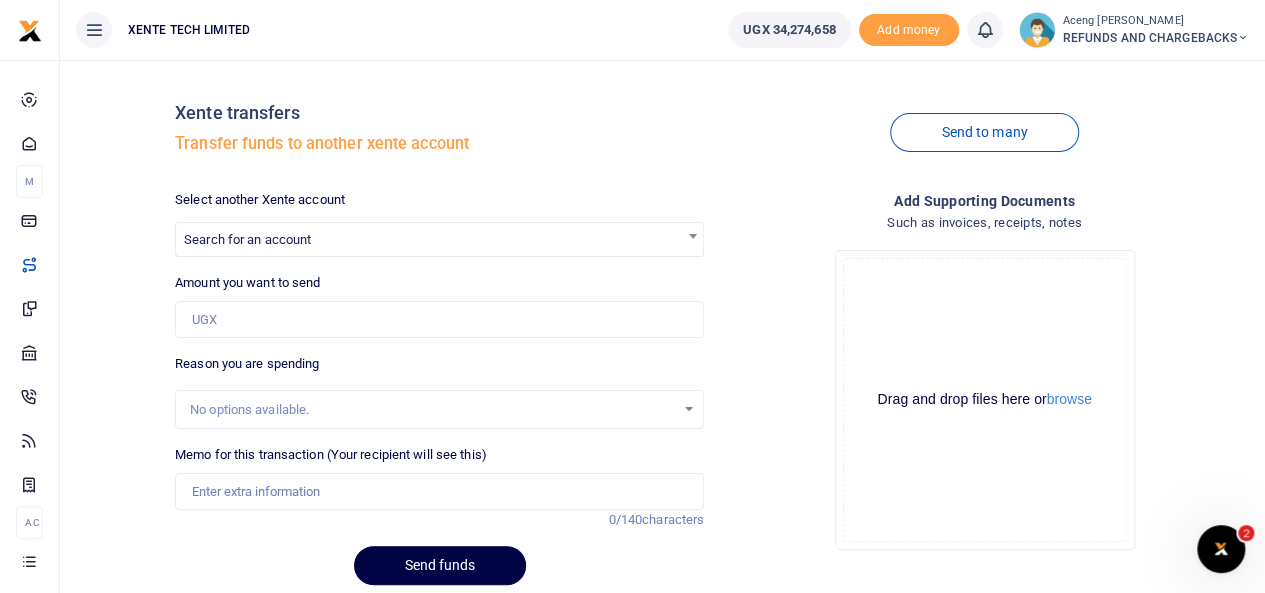 click on "Xente transfers" at bounding box center [439, 113] 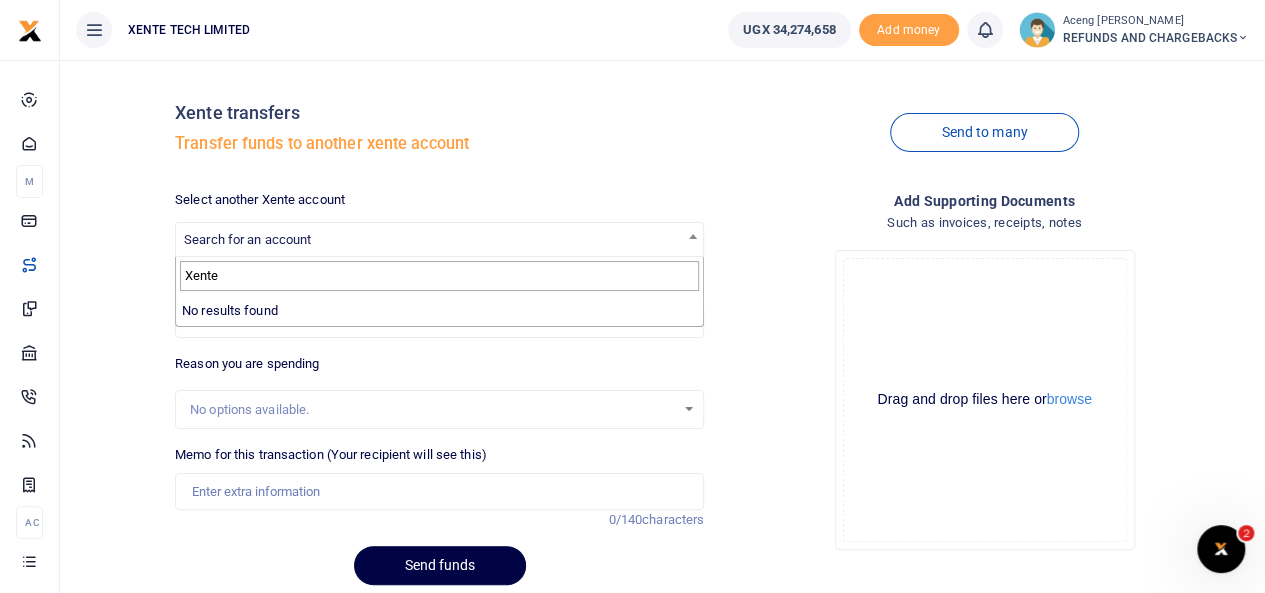 type on "Xente" 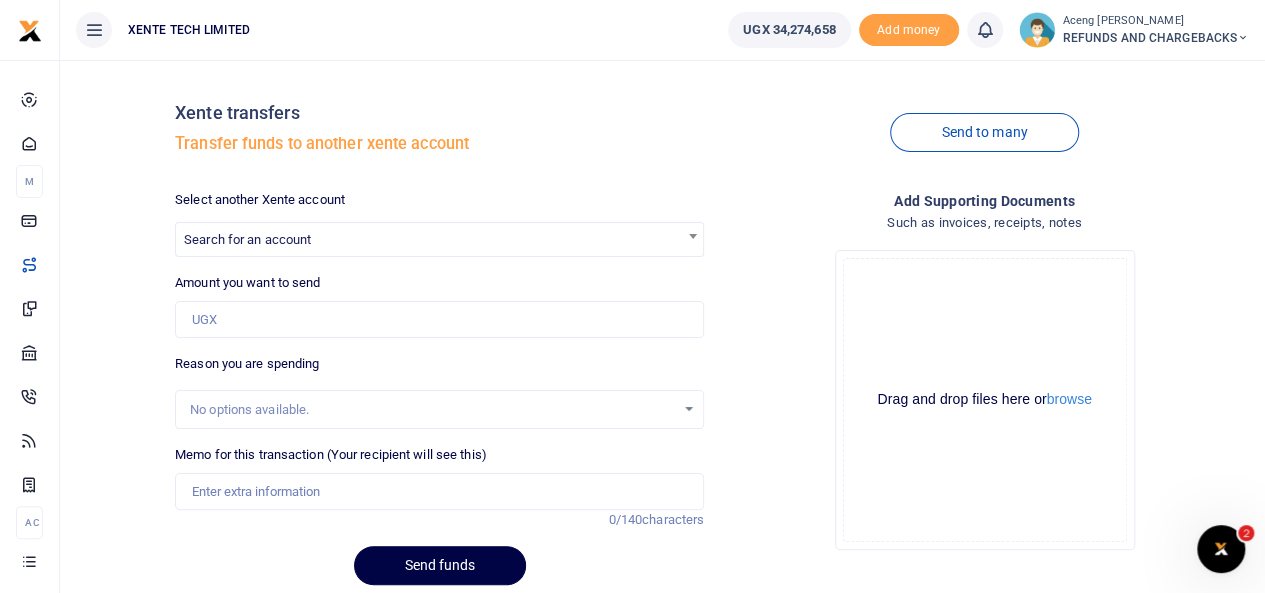 click on "Send to many" at bounding box center (984, 133) 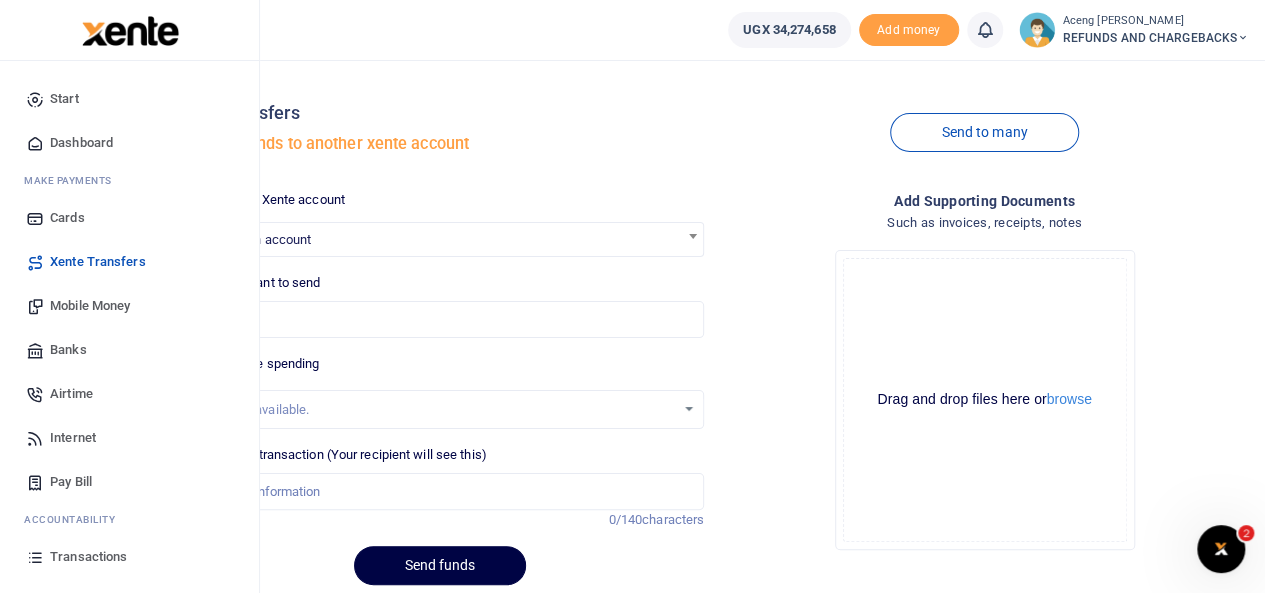 click on "Xente Transfers" at bounding box center (98, 262) 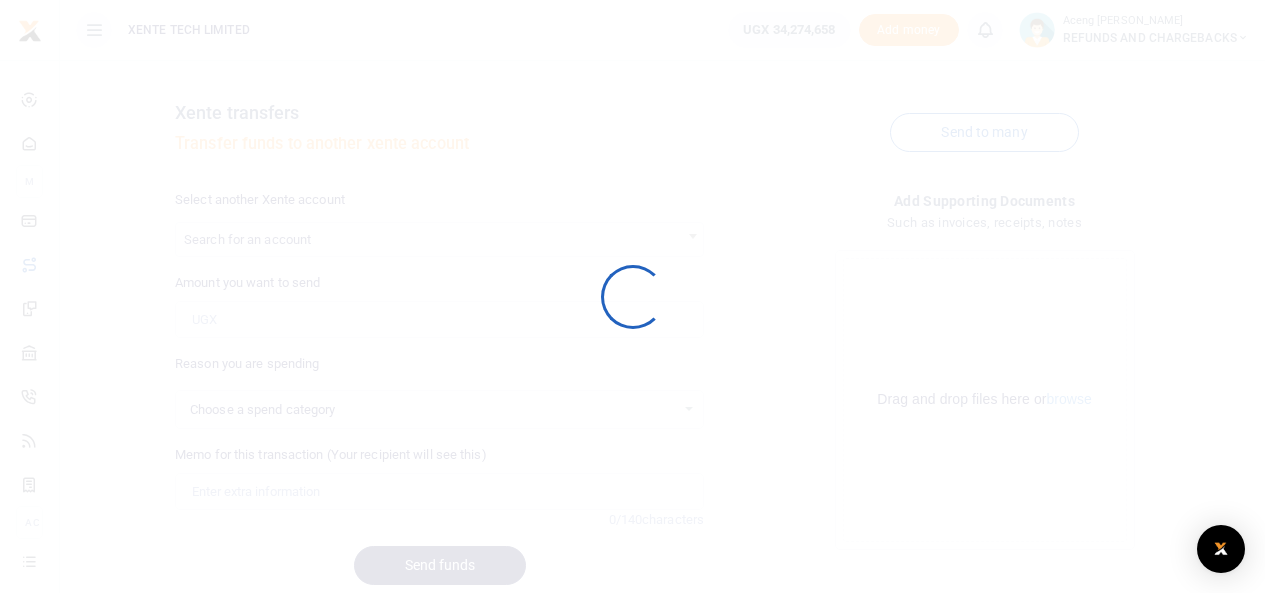 scroll, scrollTop: 0, scrollLeft: 0, axis: both 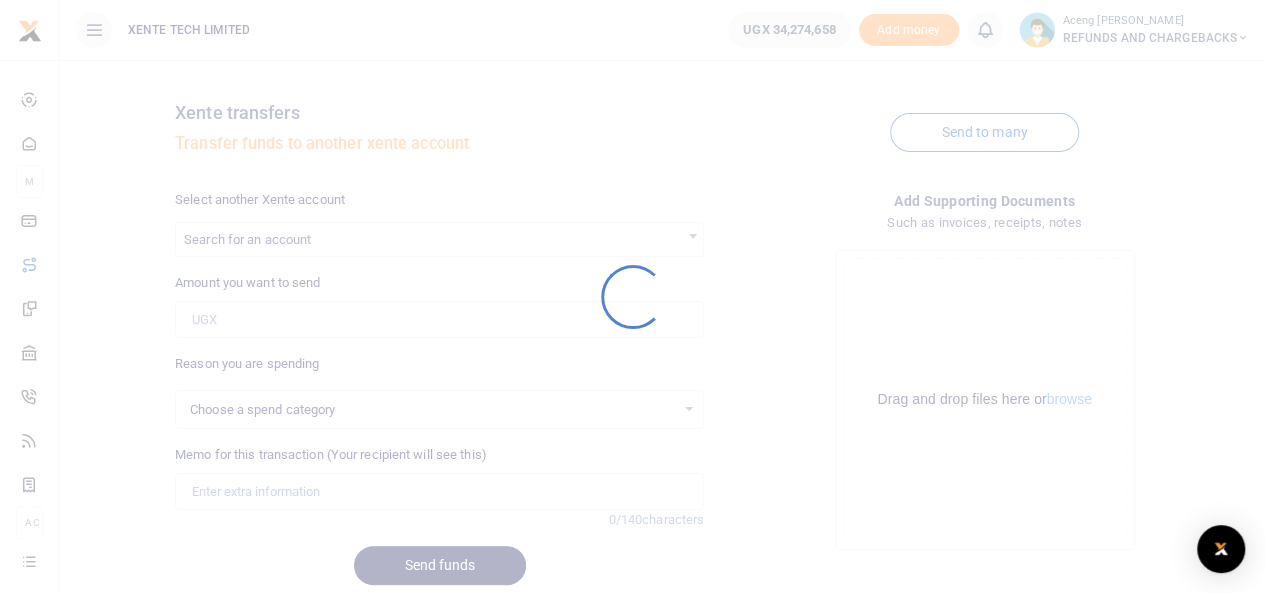select 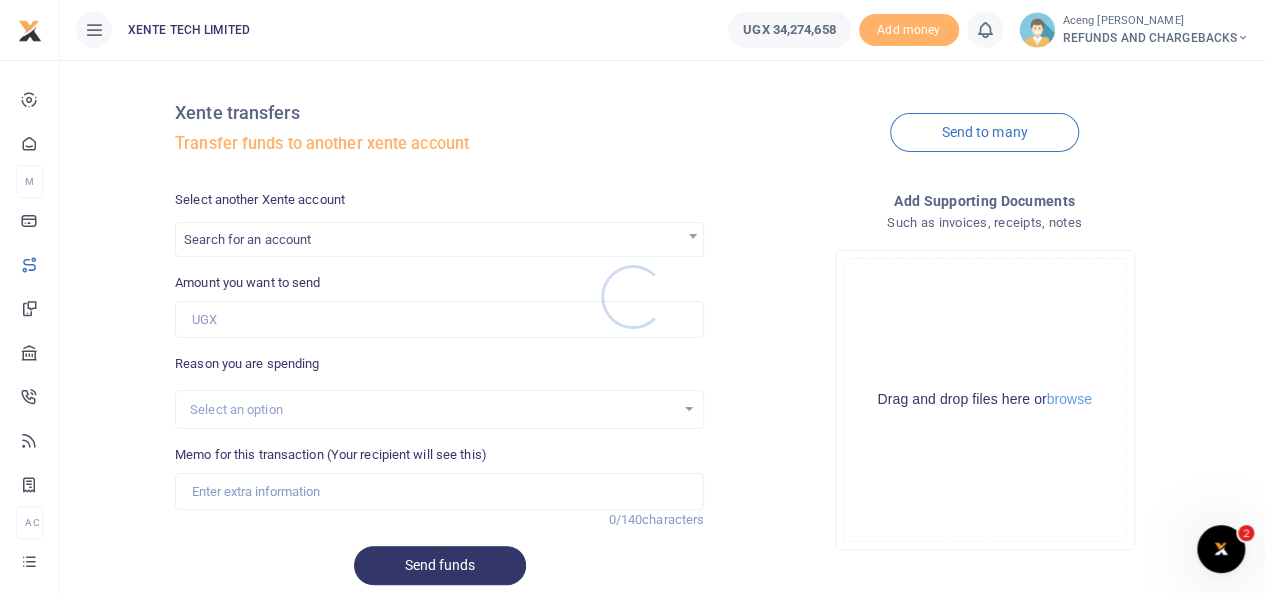 scroll, scrollTop: 0, scrollLeft: 0, axis: both 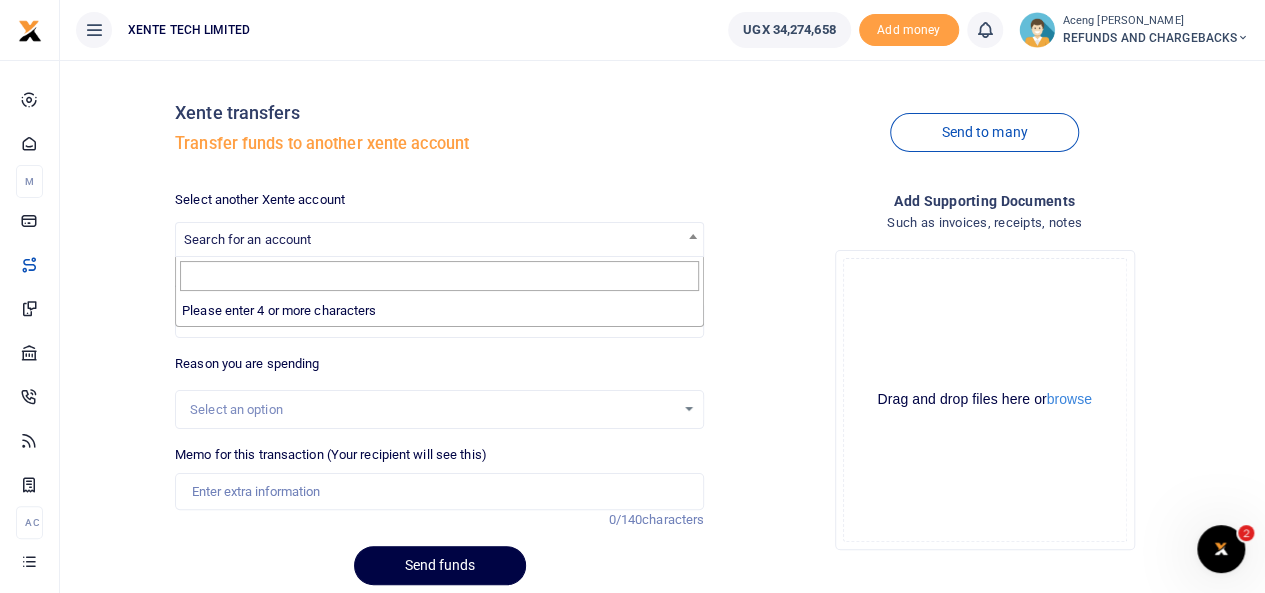 click on "Search for an account" at bounding box center [439, 238] 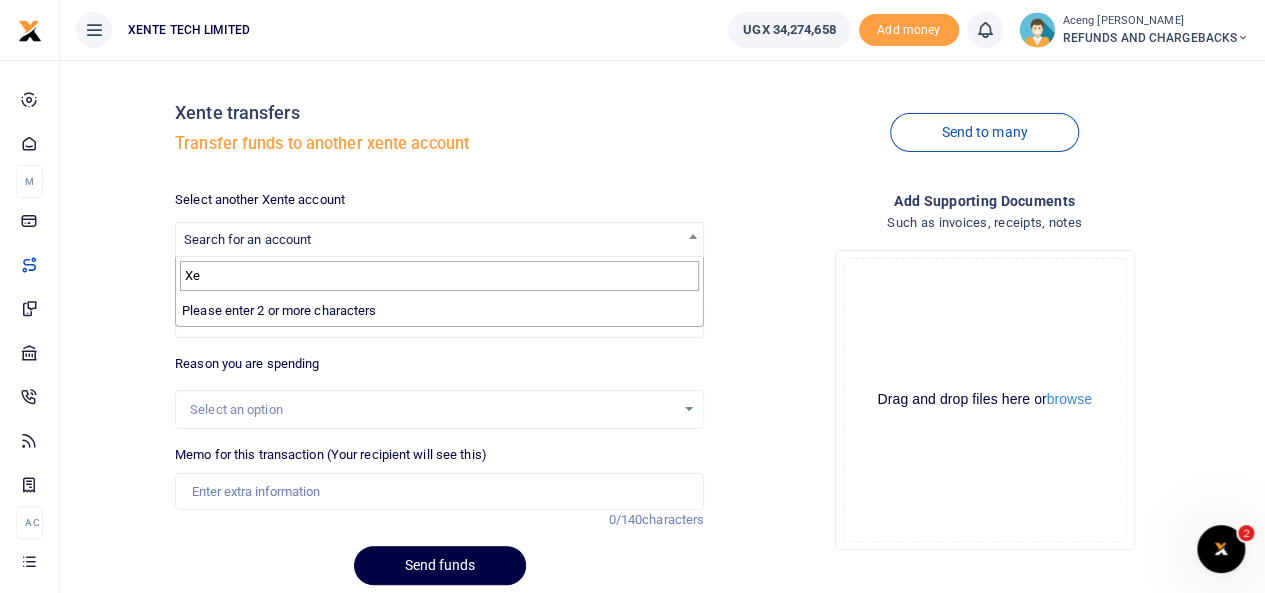 type on "X" 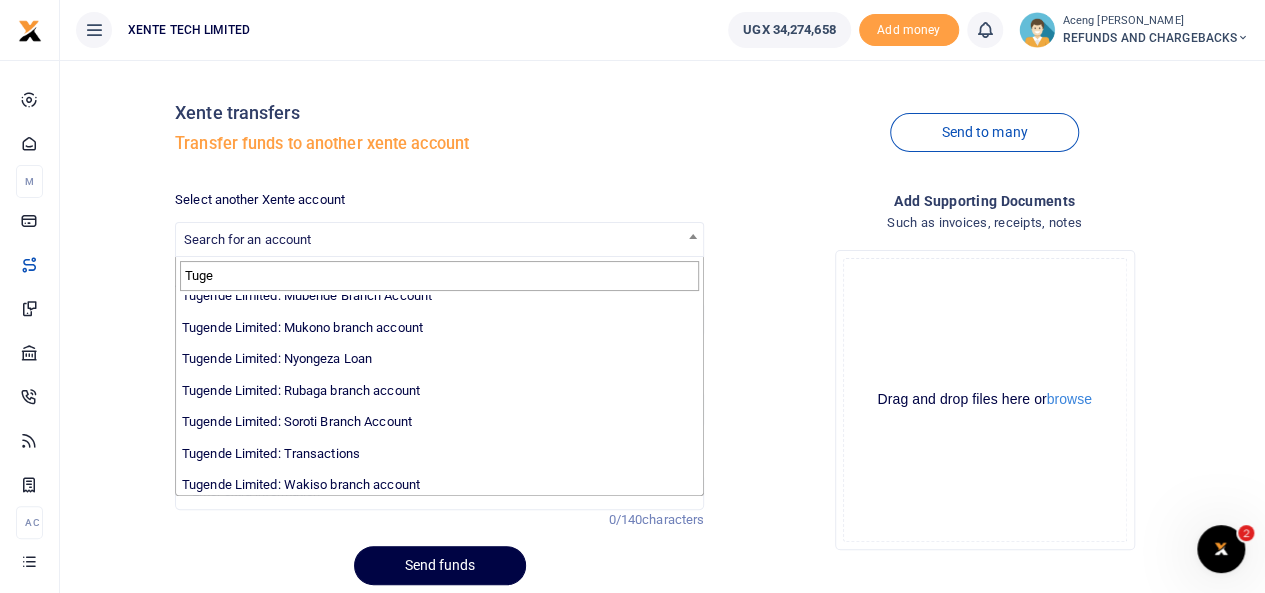 scroll, scrollTop: 614, scrollLeft: 0, axis: vertical 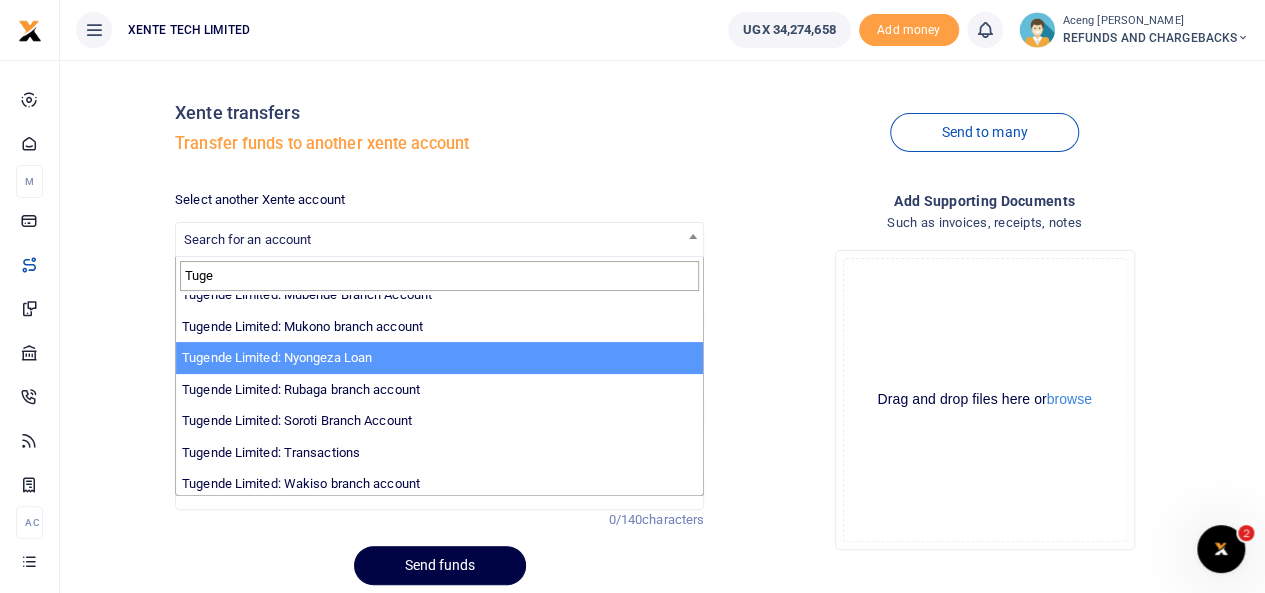 type on "Tuge" 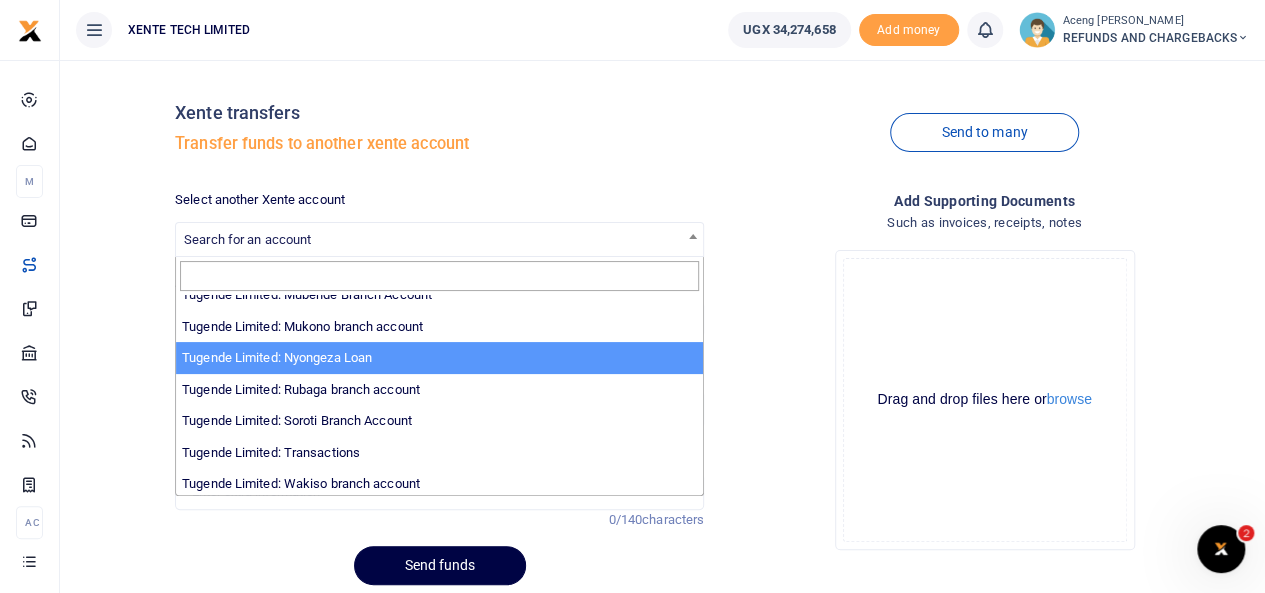 select on "3657" 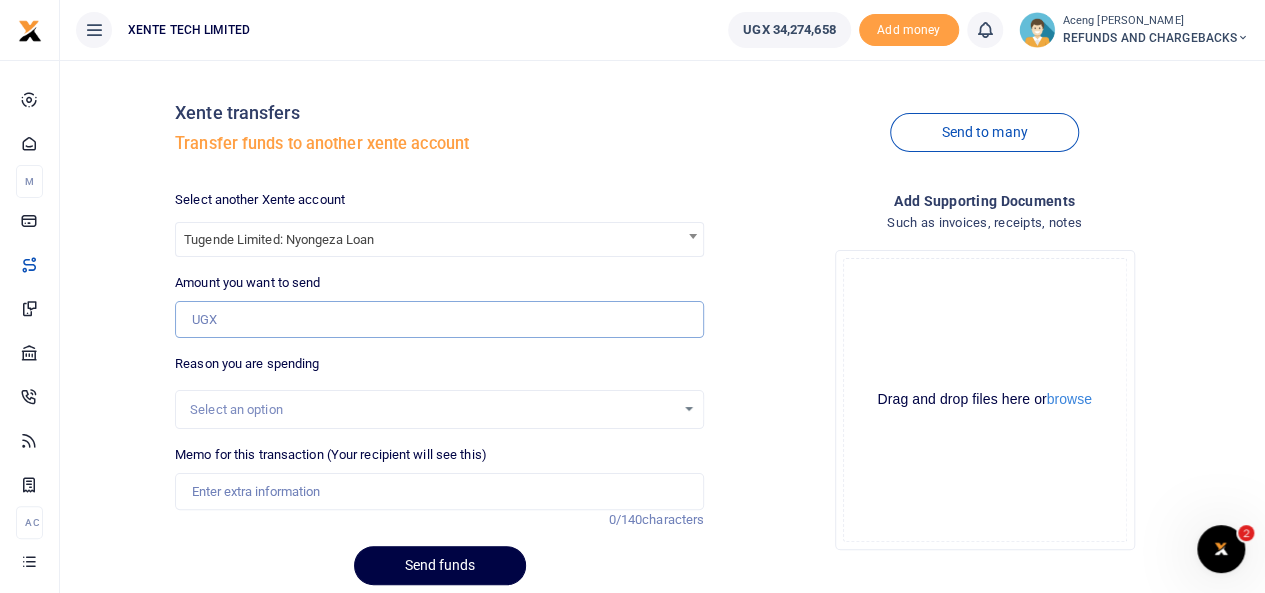 click on "Amount you want to send" at bounding box center [439, 320] 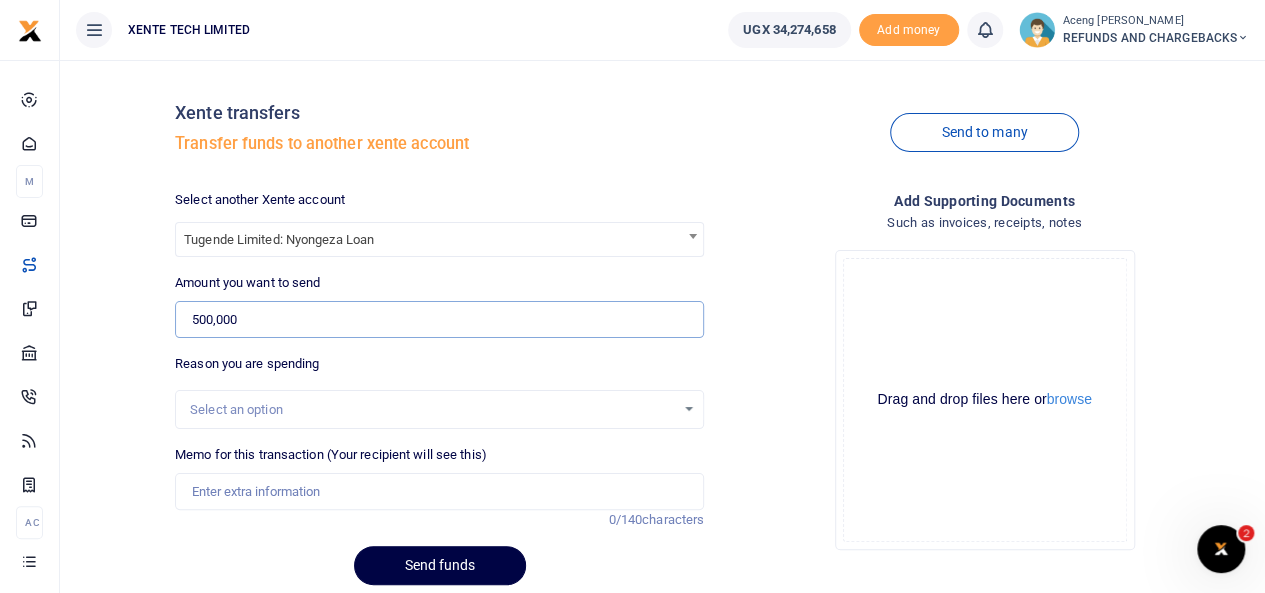type on "500,000" 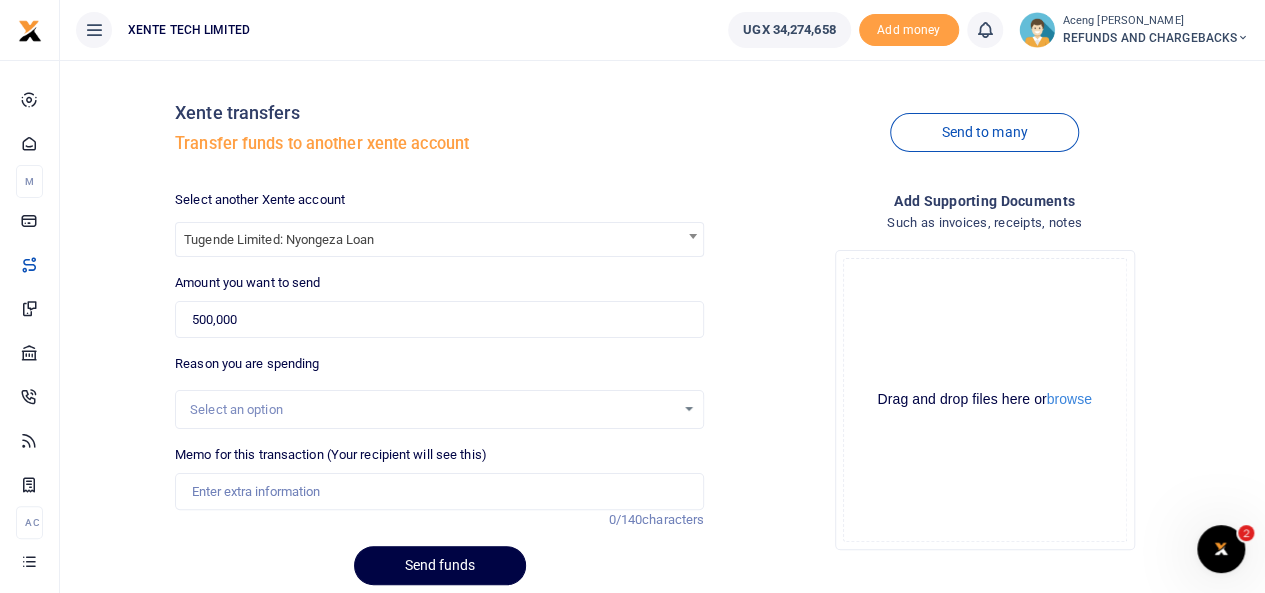 click on "Select an option" at bounding box center [432, 410] 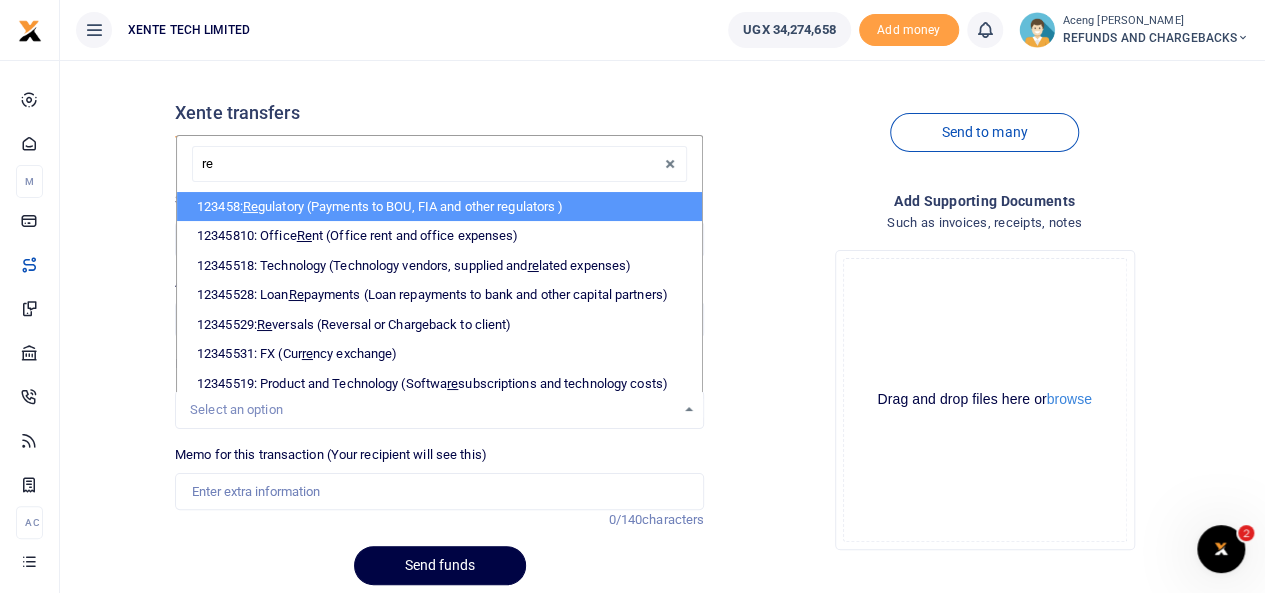 type on "rev" 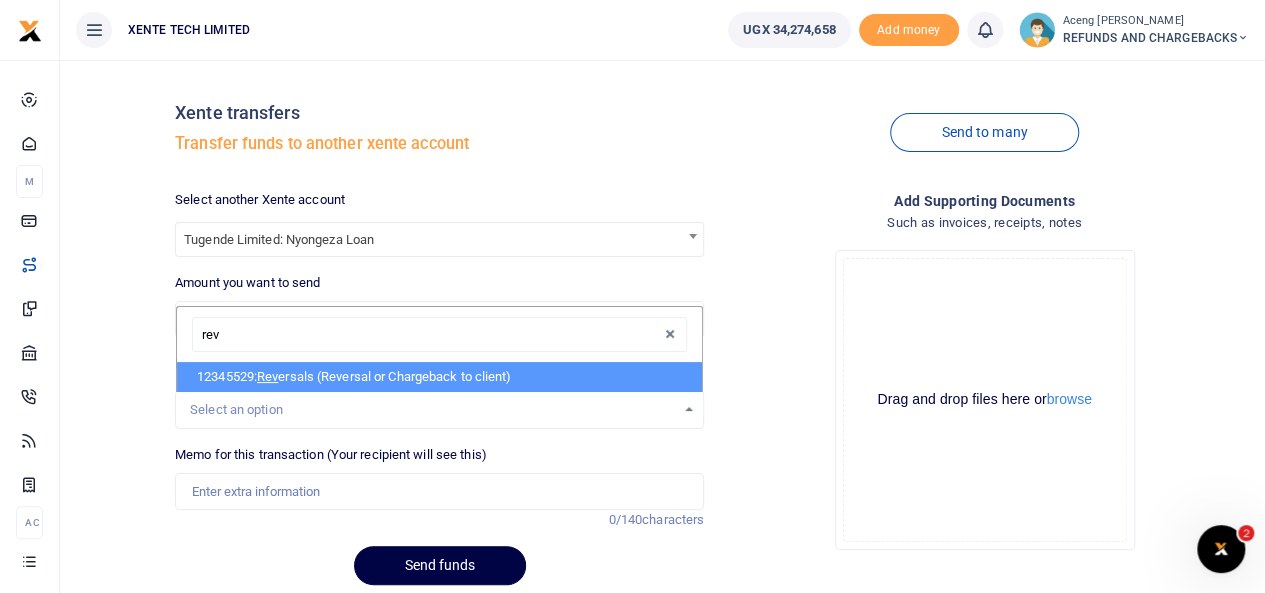 click on "12345529:  Rev ersals (Reversal or Chargeback to client)" at bounding box center (439, 377) 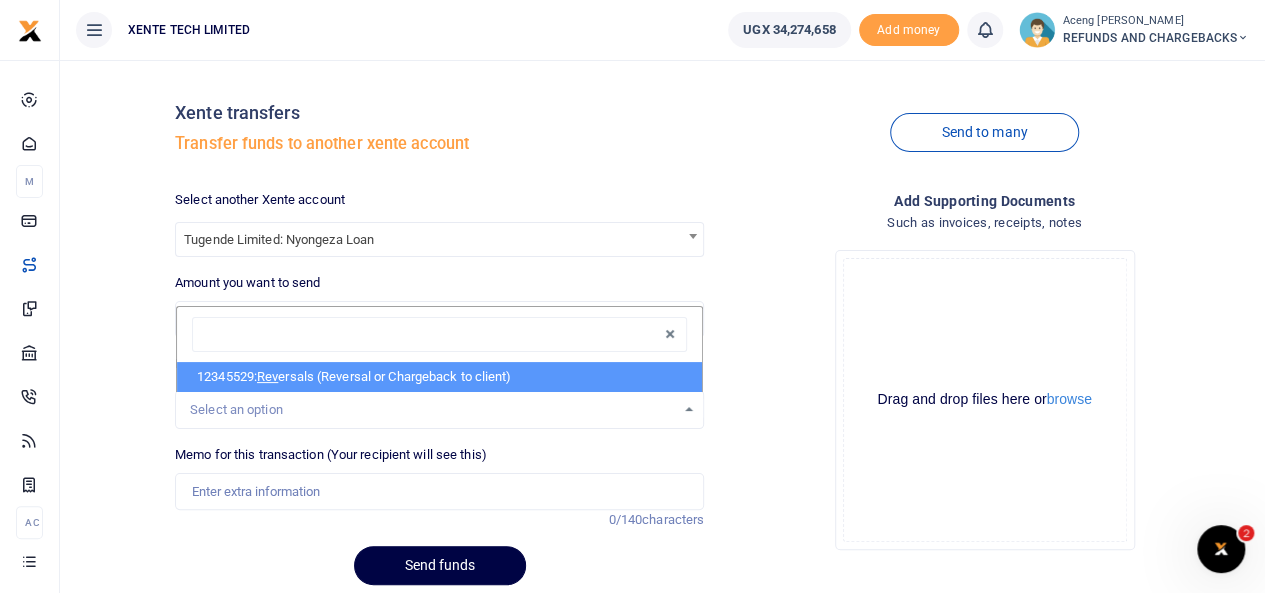 select on "56" 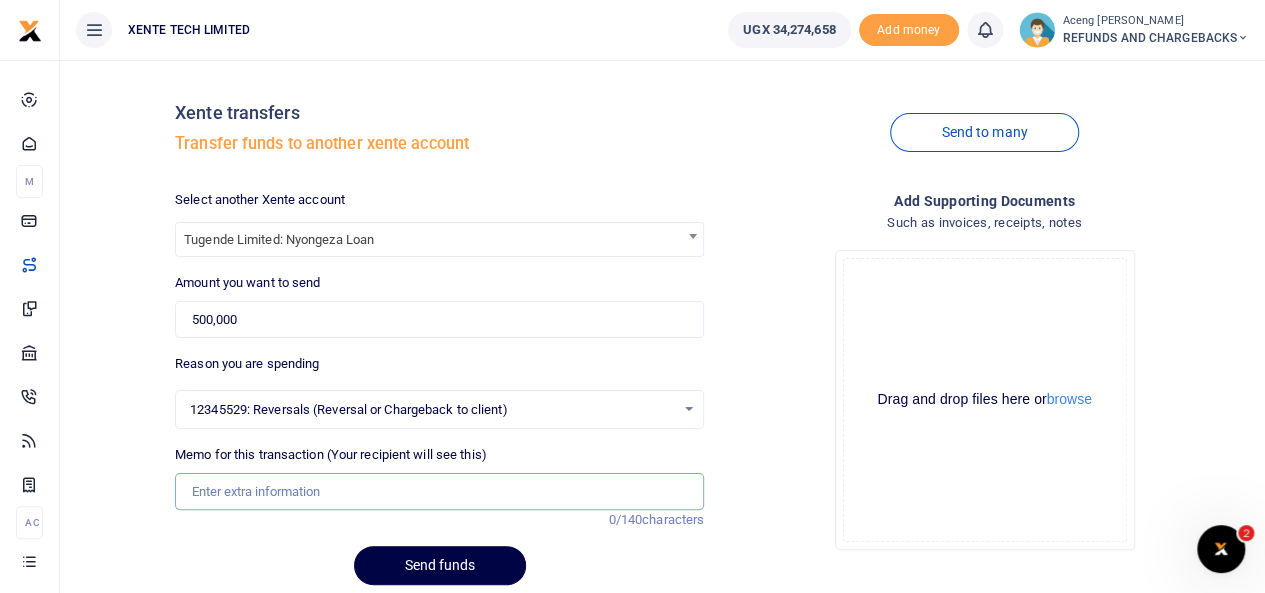 click on "Memo for this transaction (Your recipient will see this)" at bounding box center [439, 492] 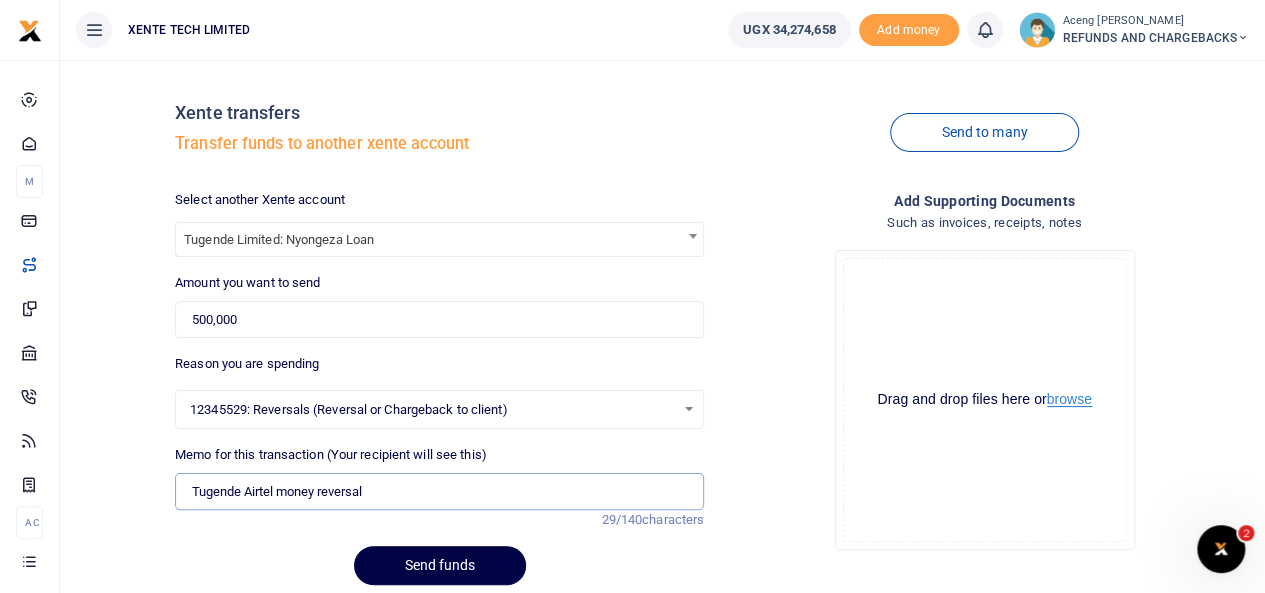 type on "Tugende Airtel money reversal" 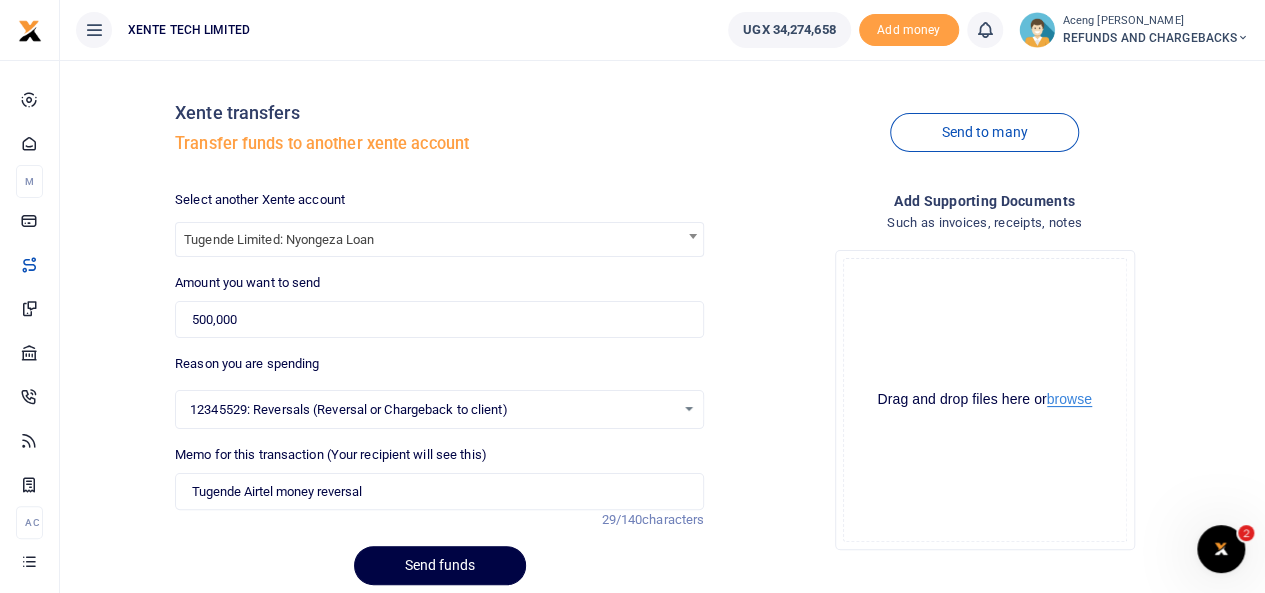 click on "browse" at bounding box center [1069, 399] 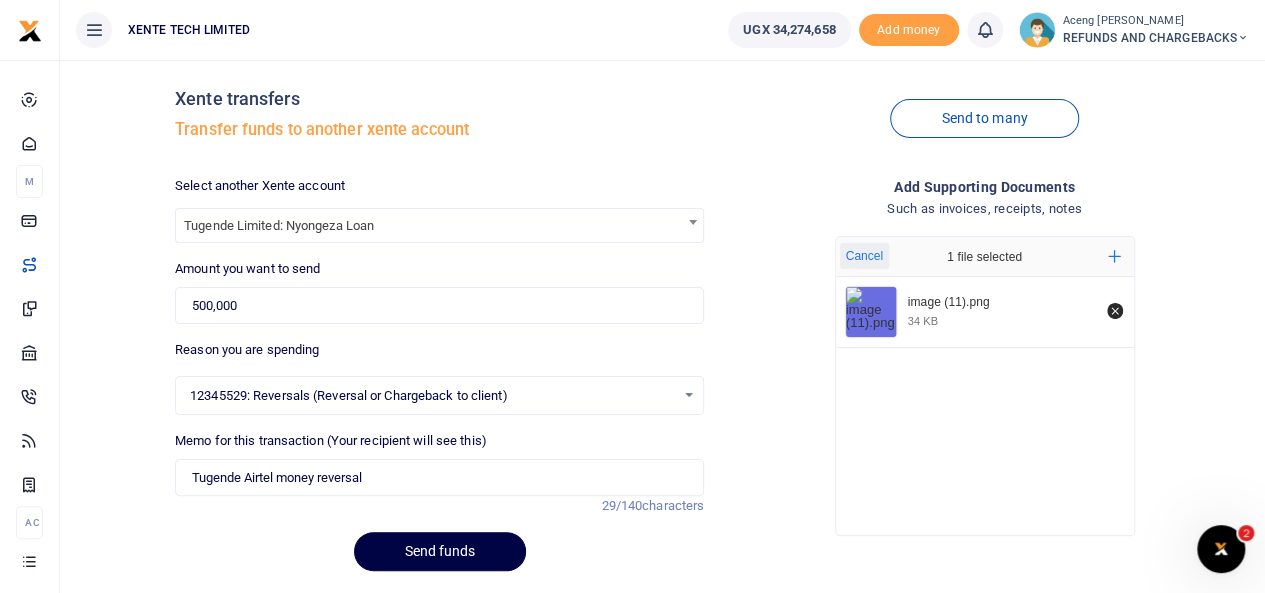 scroll, scrollTop: 0, scrollLeft: 0, axis: both 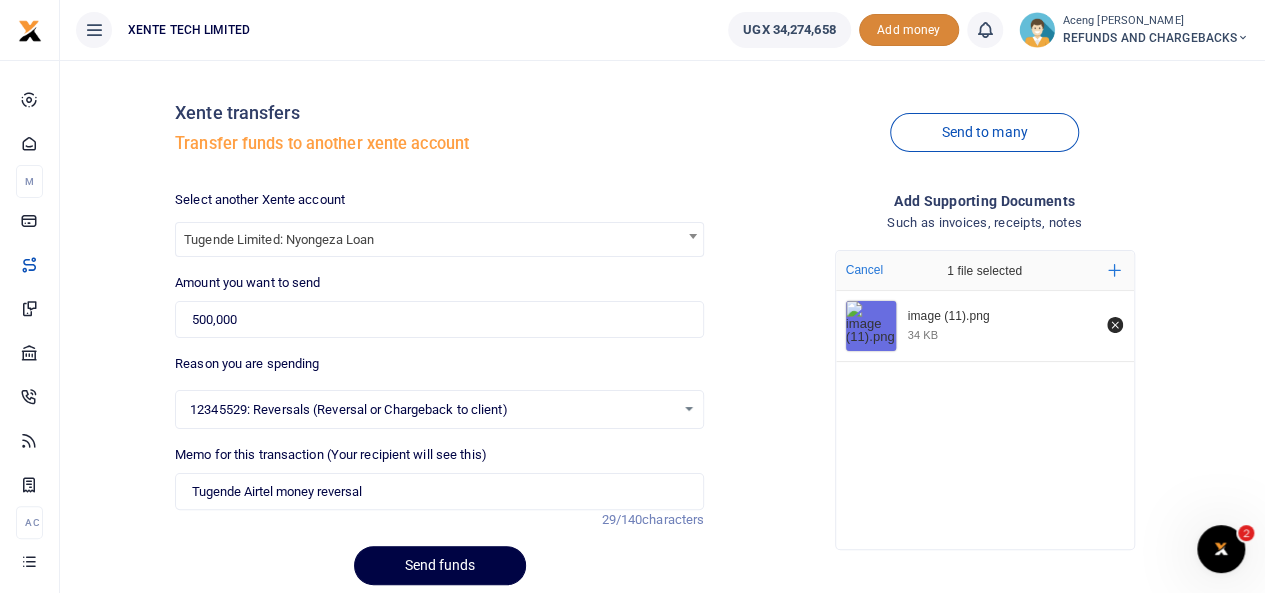 click on "Add money" at bounding box center [909, 30] 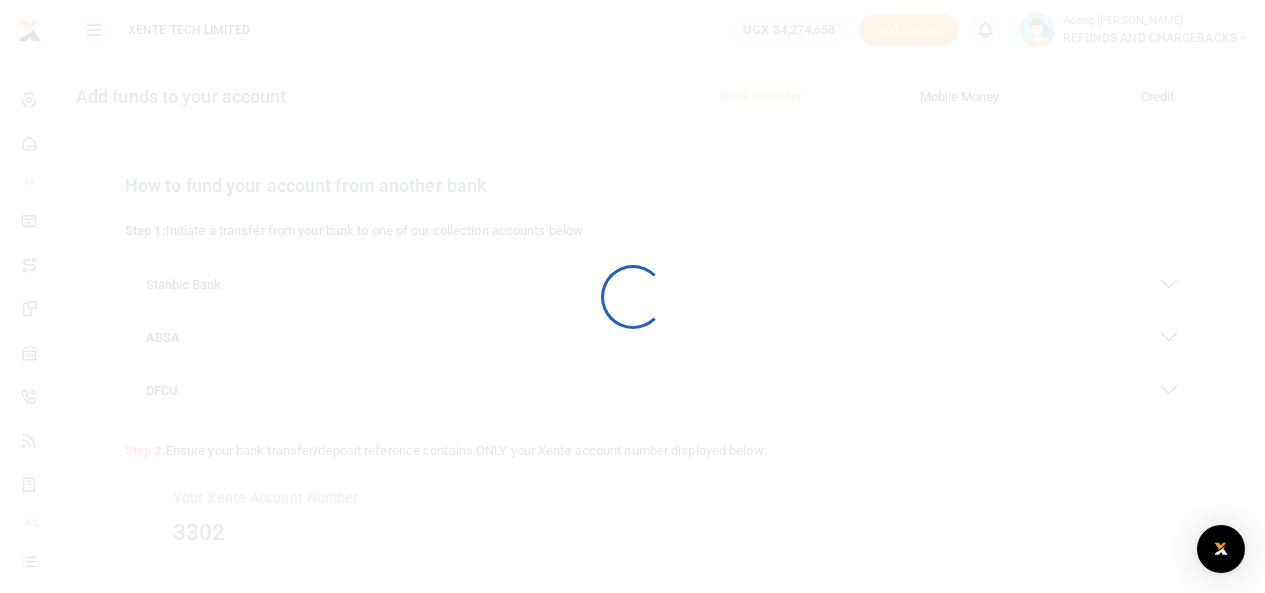 scroll, scrollTop: 0, scrollLeft: 0, axis: both 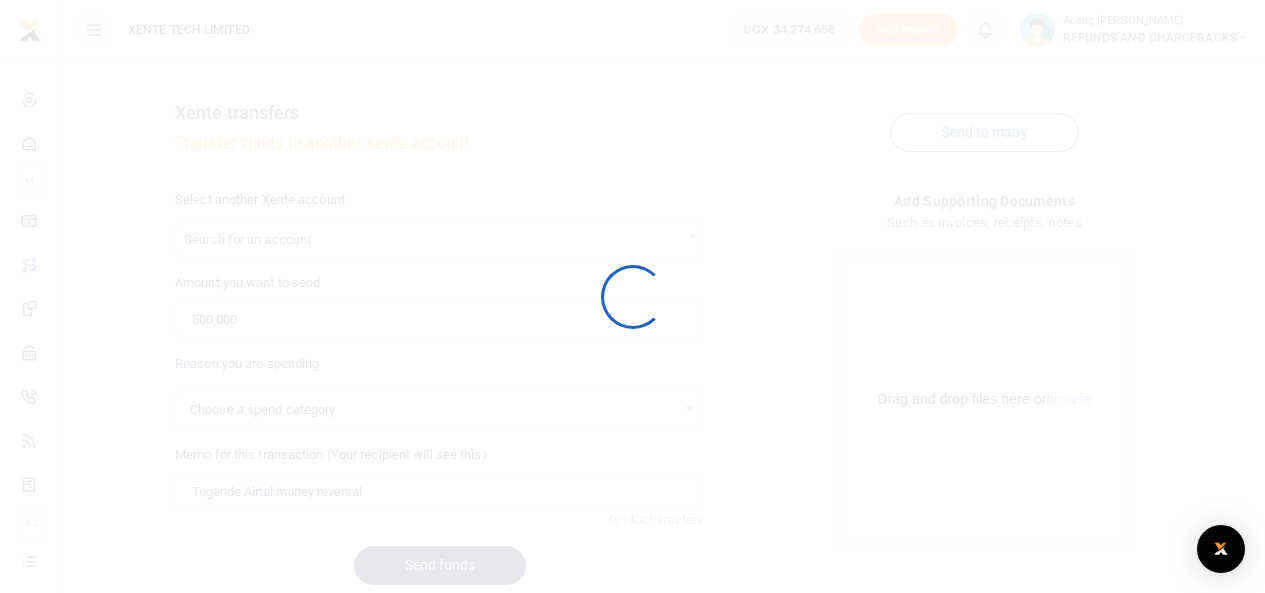 select 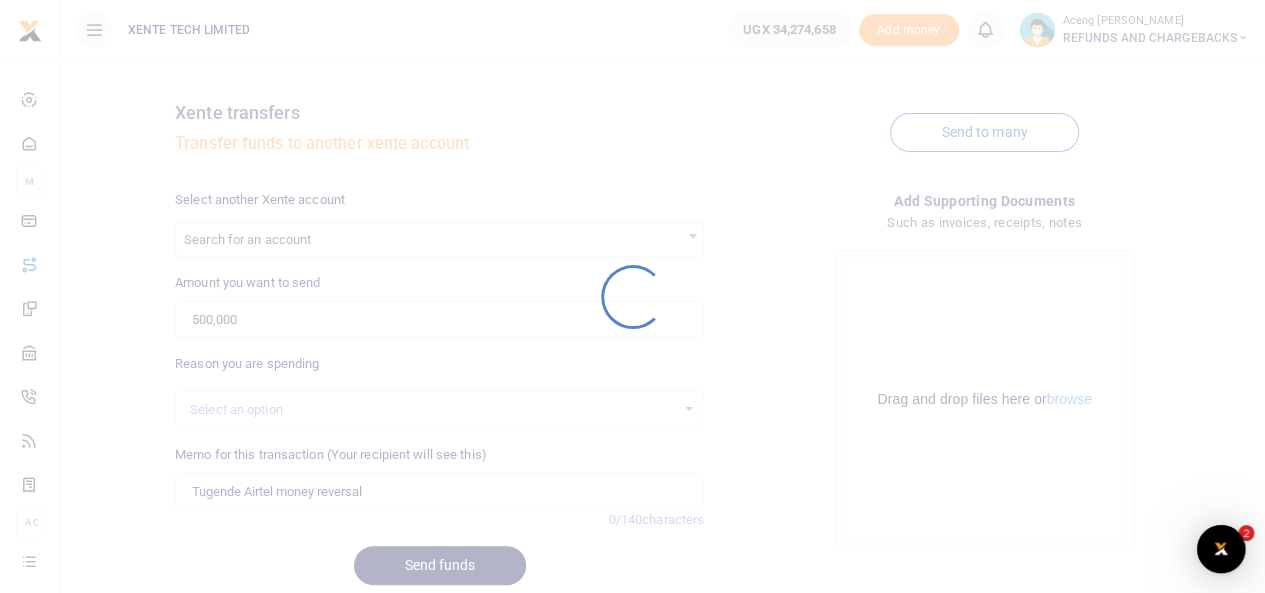scroll, scrollTop: 0, scrollLeft: 0, axis: both 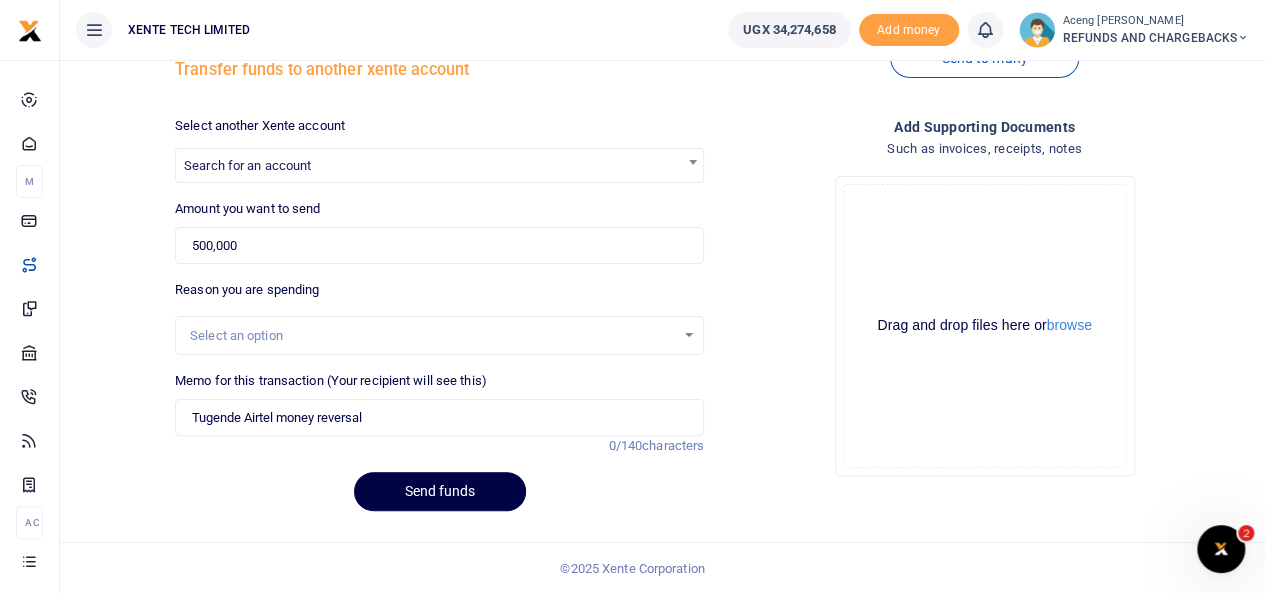 click on "Select an option" at bounding box center [439, 336] 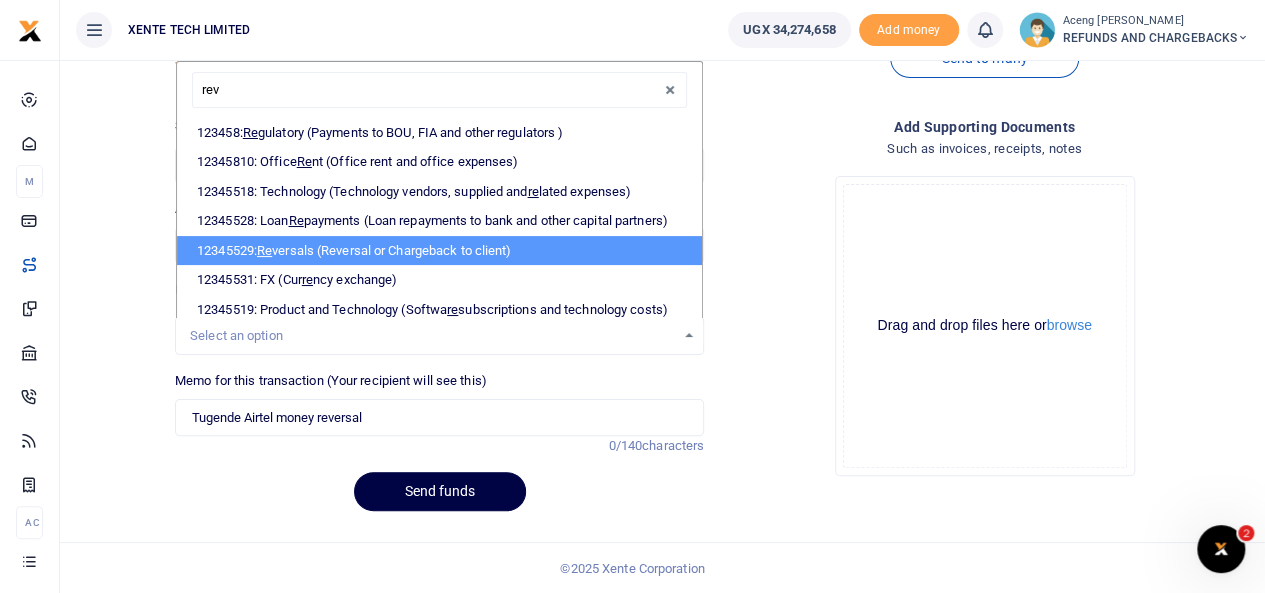 type on "reve" 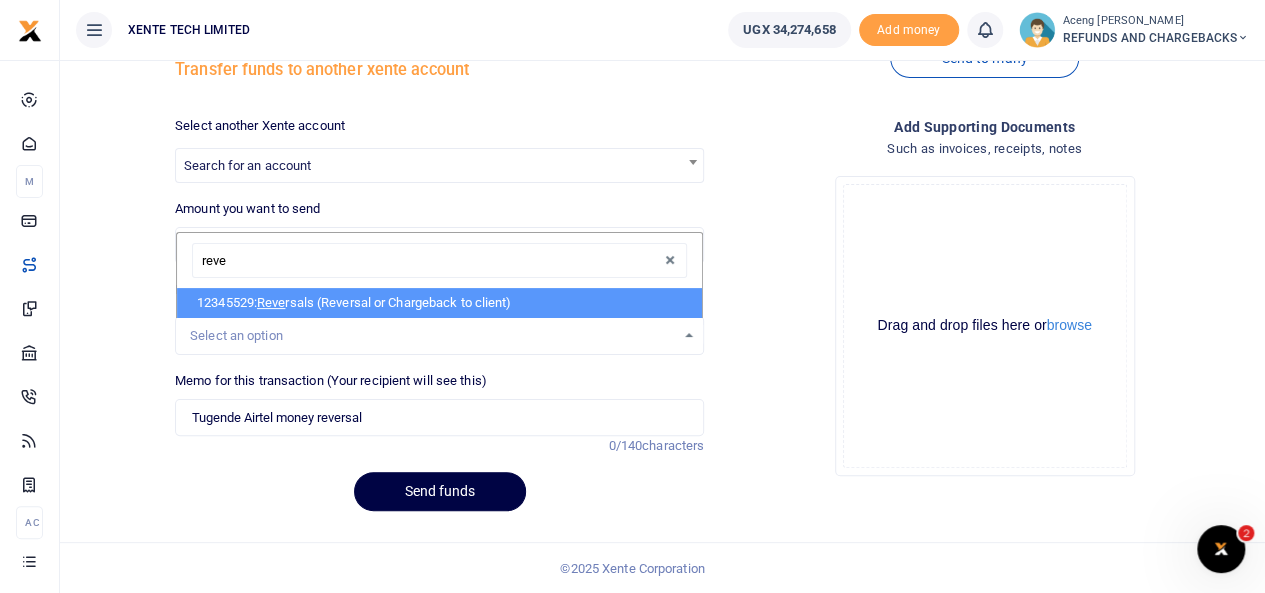 click on "Reve" at bounding box center [271, 302] 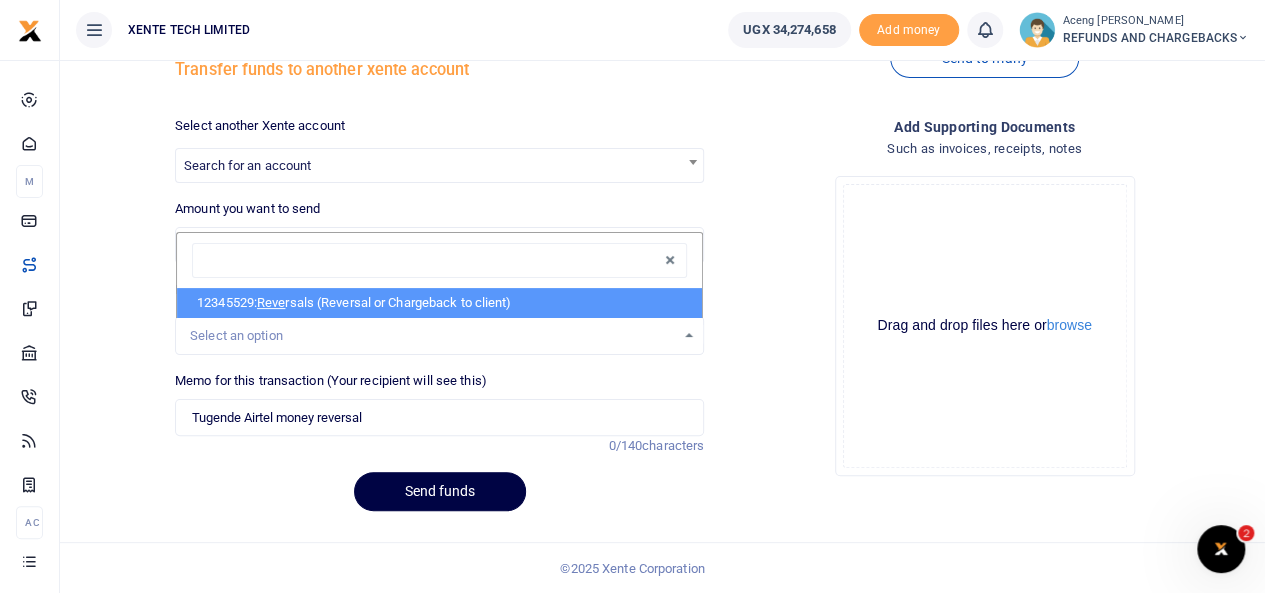 select on "56" 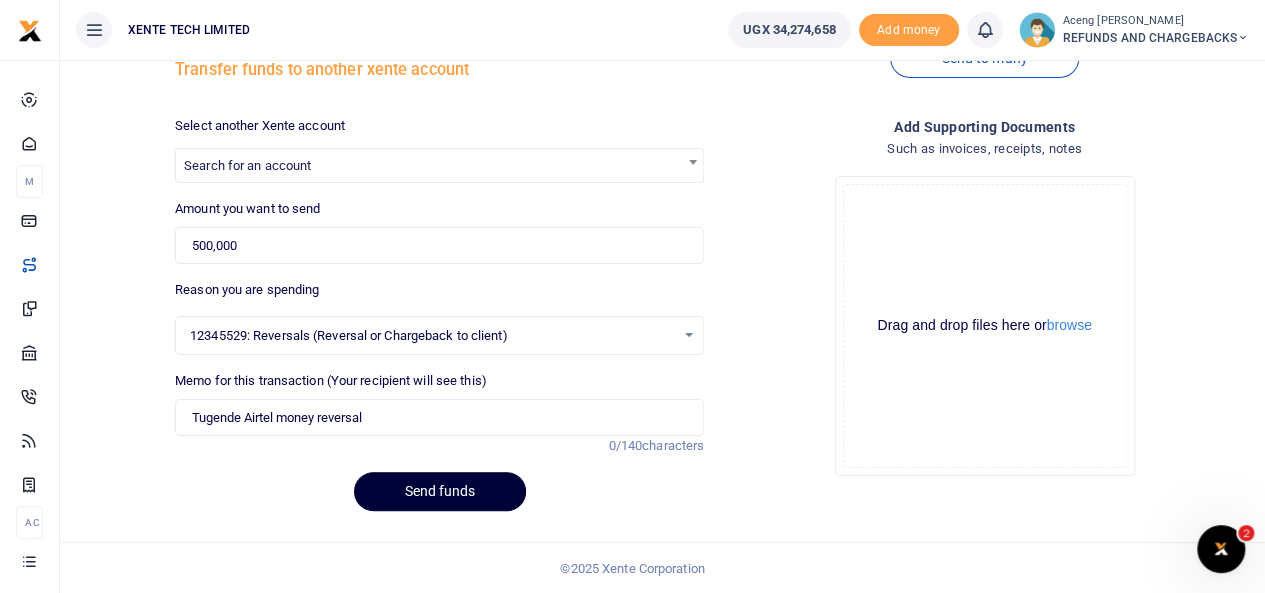 click on "Send funds" at bounding box center (440, 491) 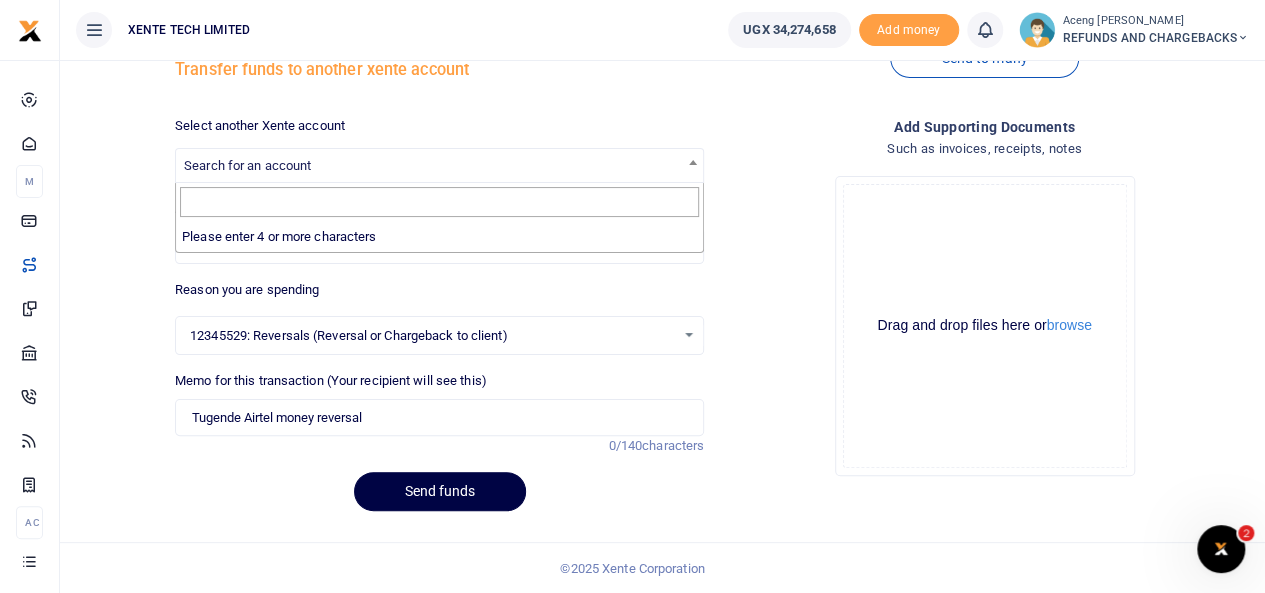 click on "Search for an account" at bounding box center (439, 164) 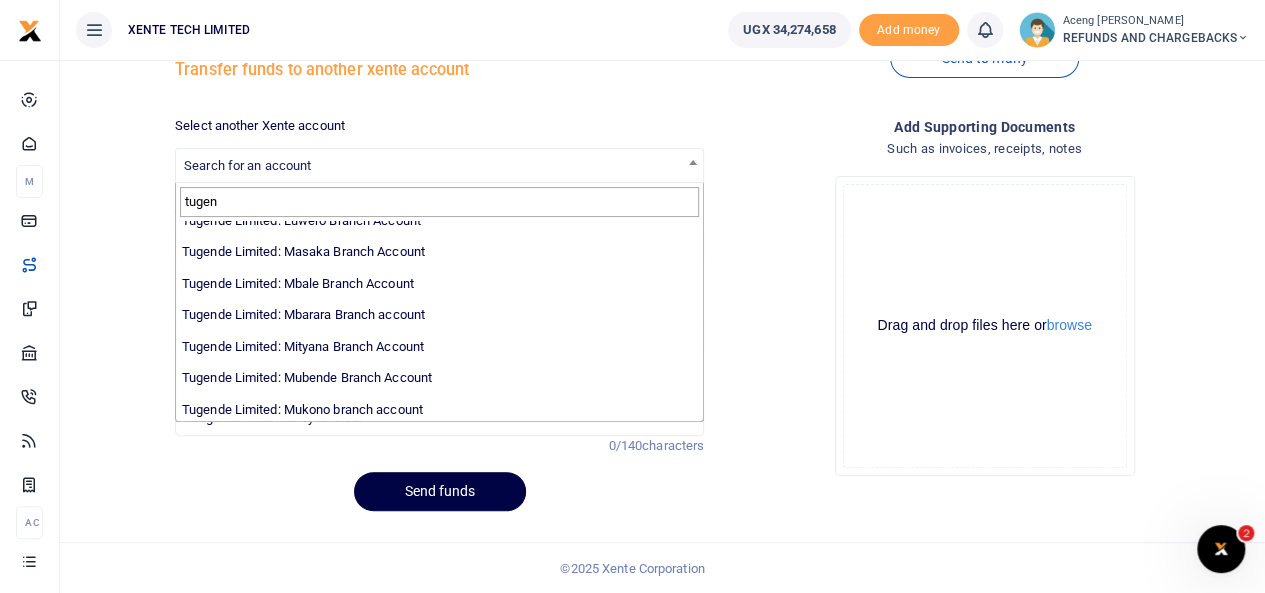scroll, scrollTop: 604, scrollLeft: 0, axis: vertical 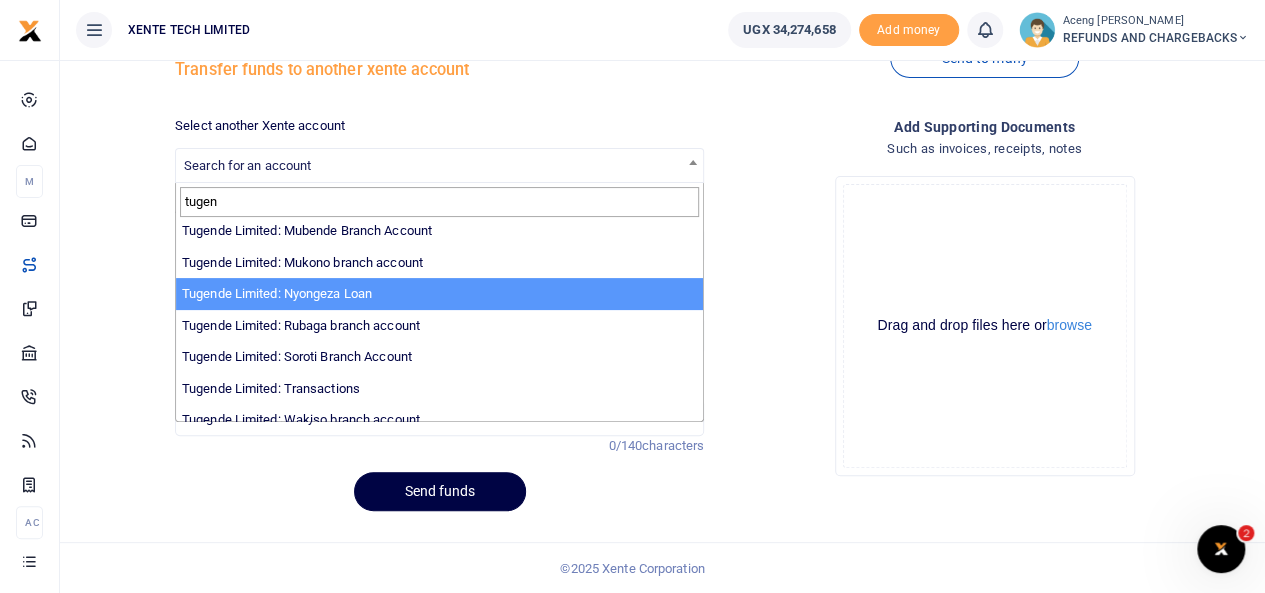 type on "tugen" 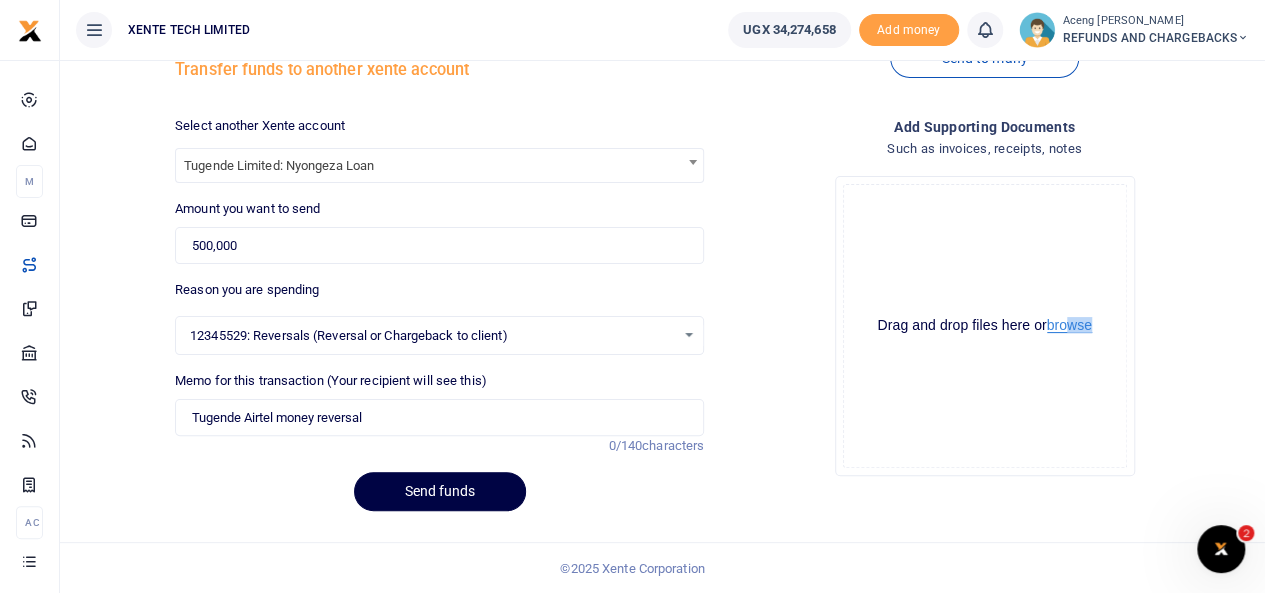 click on "Drag and drop files here or  browse Powered by  Uppy" 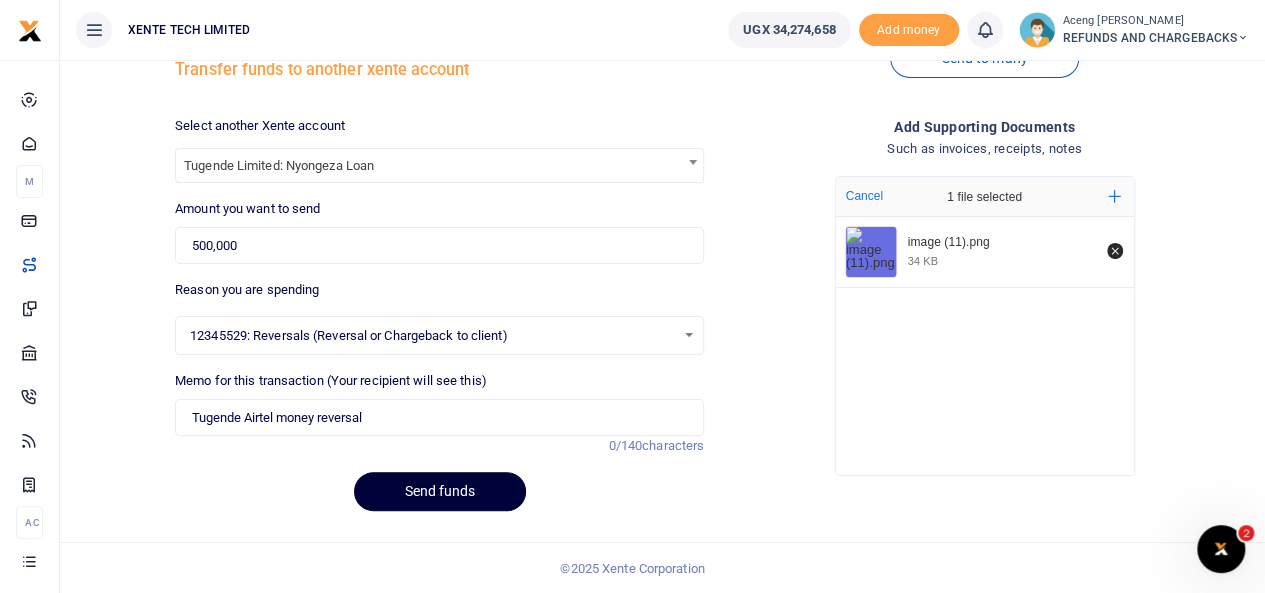 click on "Send funds" at bounding box center (440, 491) 